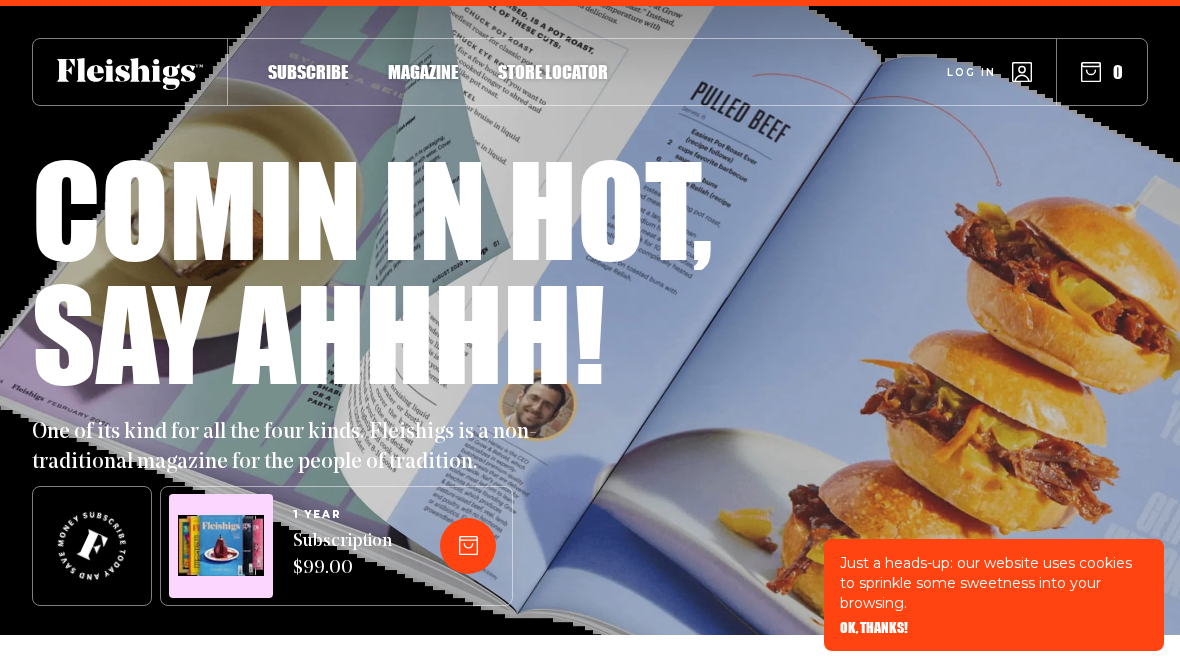 scroll, scrollTop: 29, scrollLeft: 0, axis: vertical 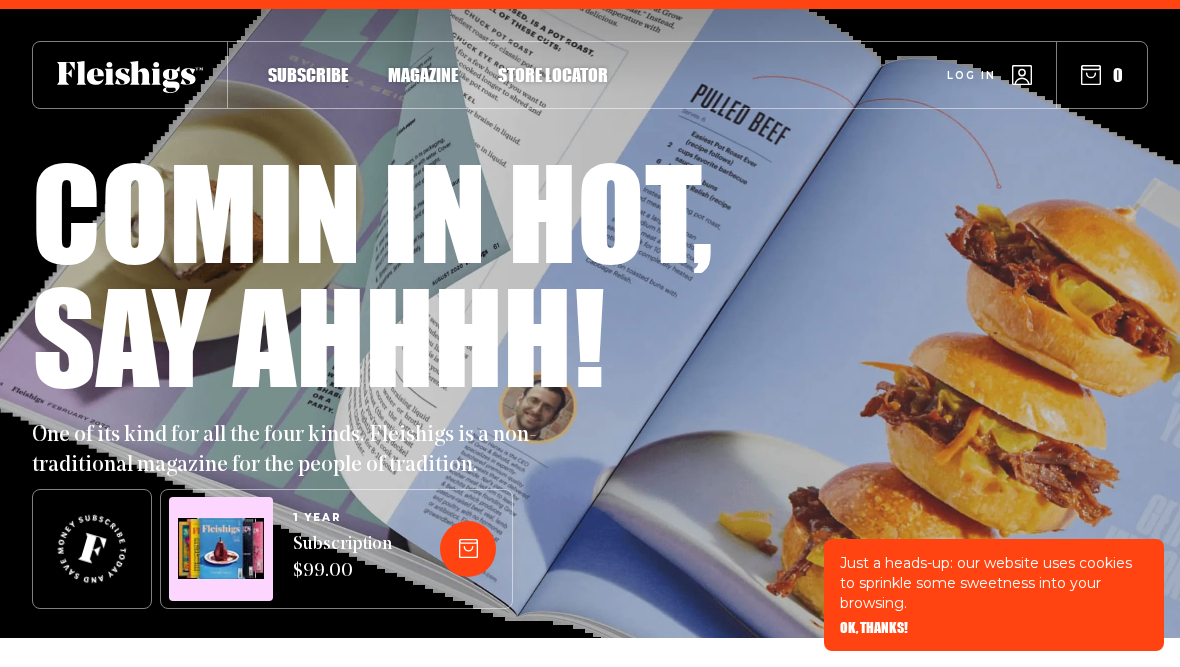 click on "Magazine" at bounding box center [423, 54] 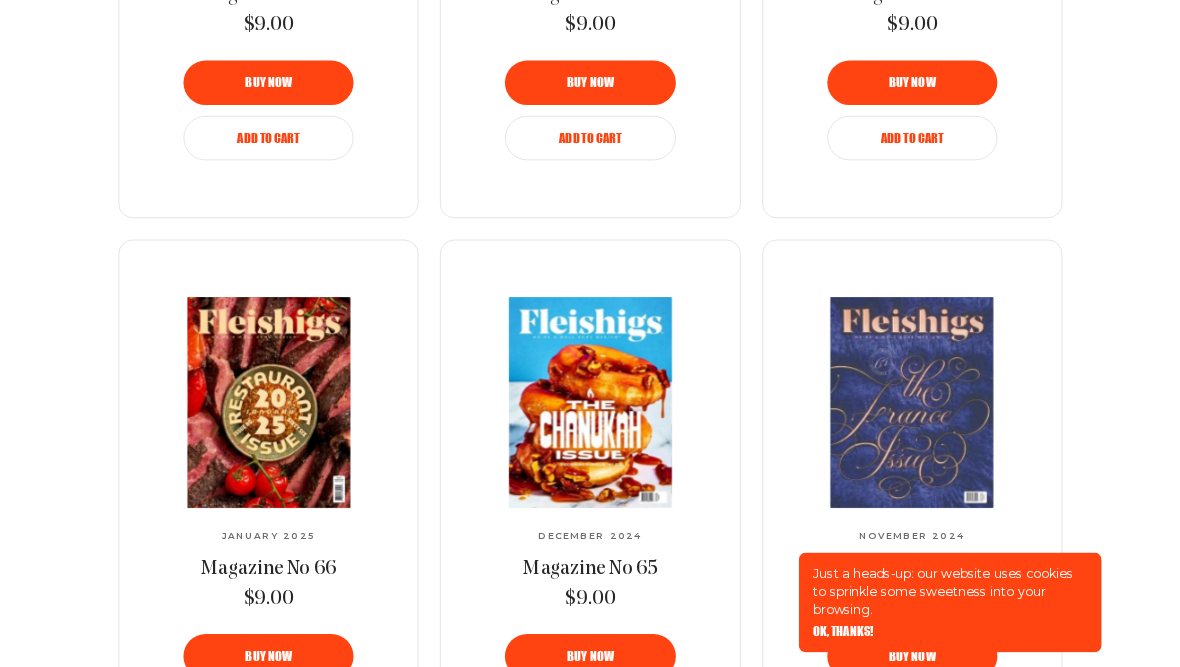 scroll, scrollTop: 1936, scrollLeft: 0, axis: vertical 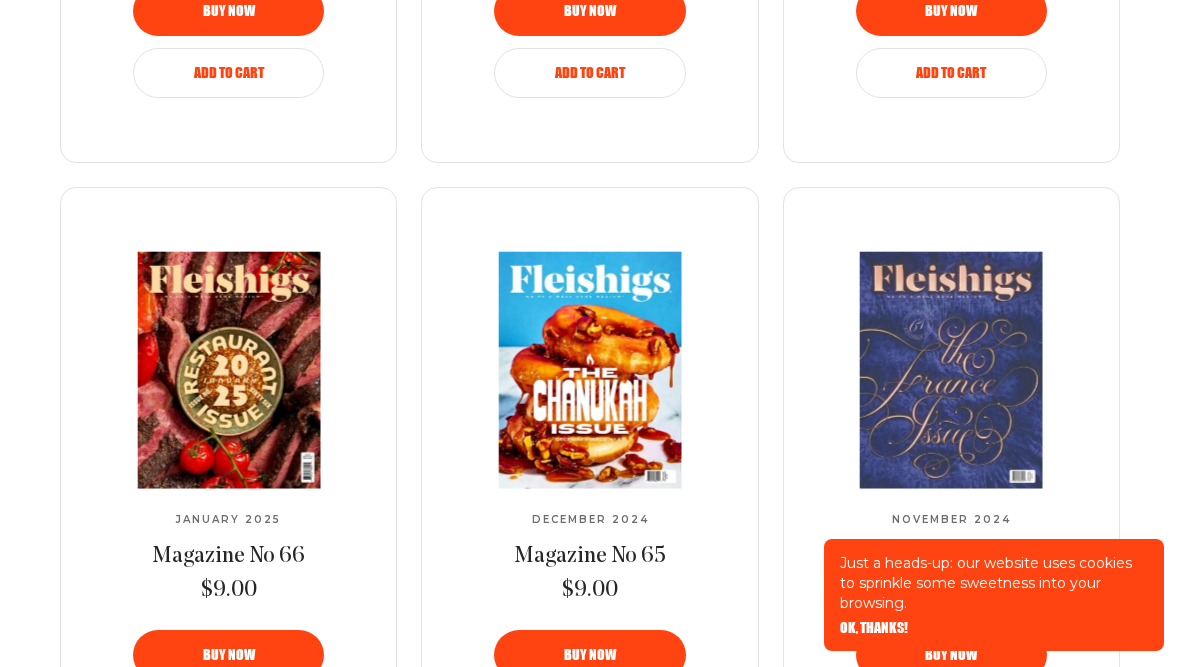 click on "Just a heads-up: our website uses cookies to sprinkle some sweetness into your browsing." at bounding box center [994, 583] 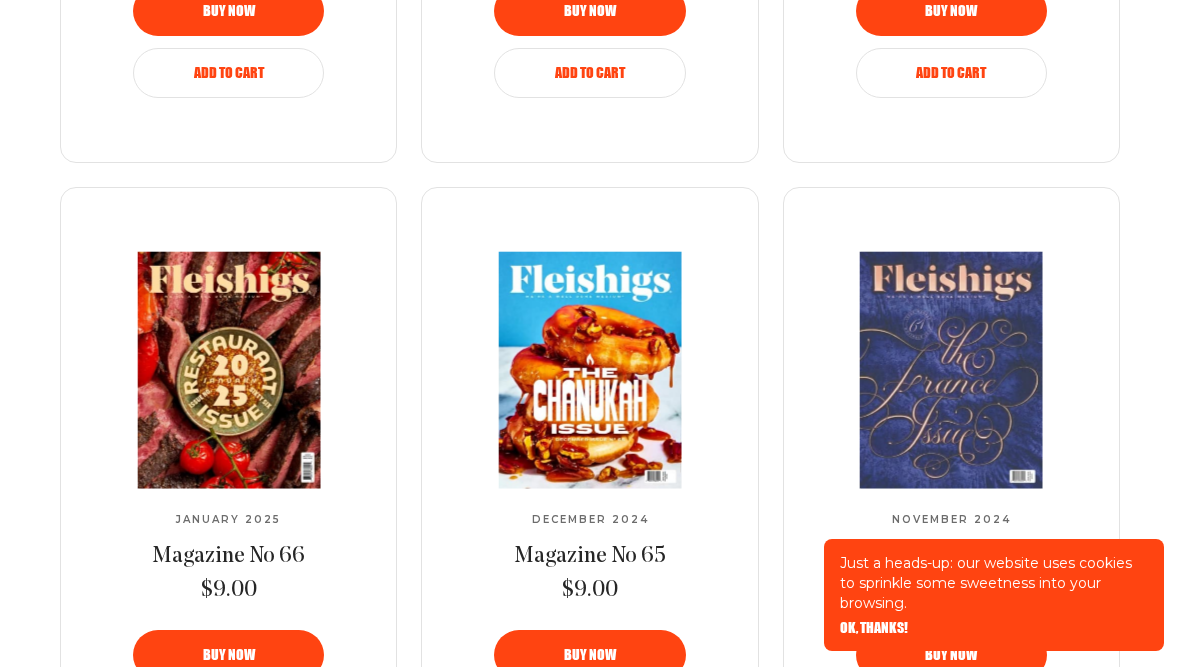click on "OK, THANKS!" at bounding box center [874, 614] 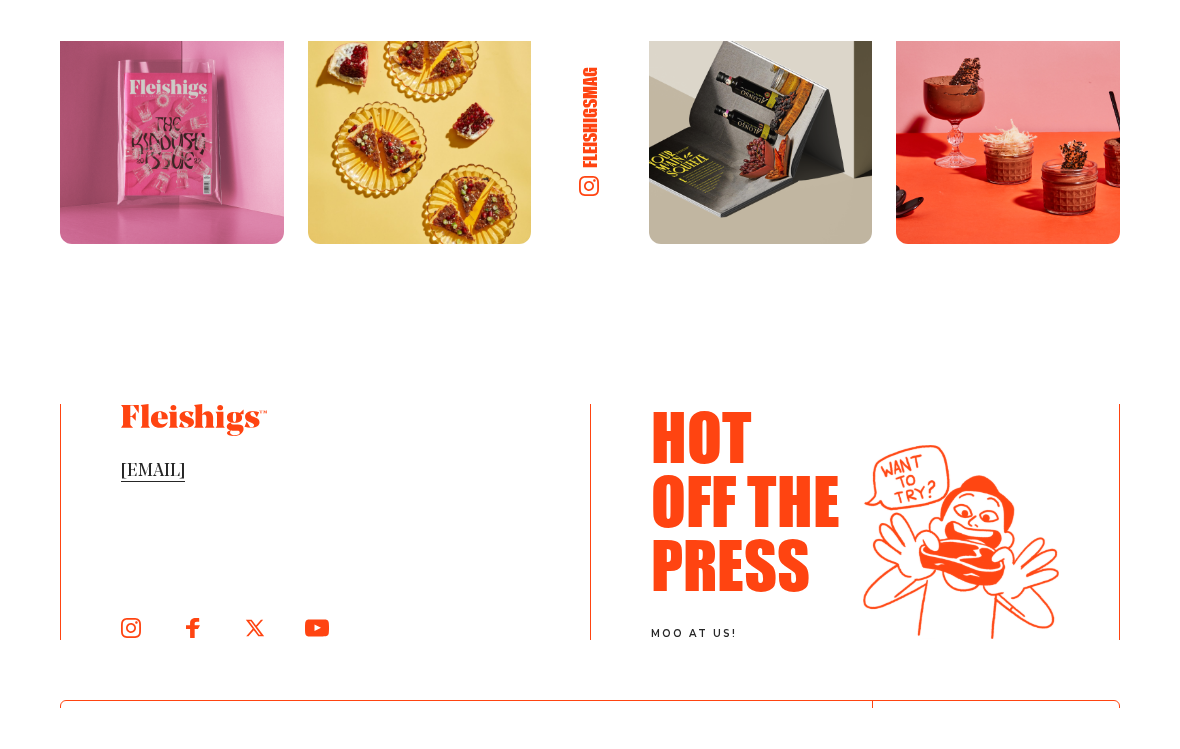 scroll, scrollTop: 2972, scrollLeft: 0, axis: vertical 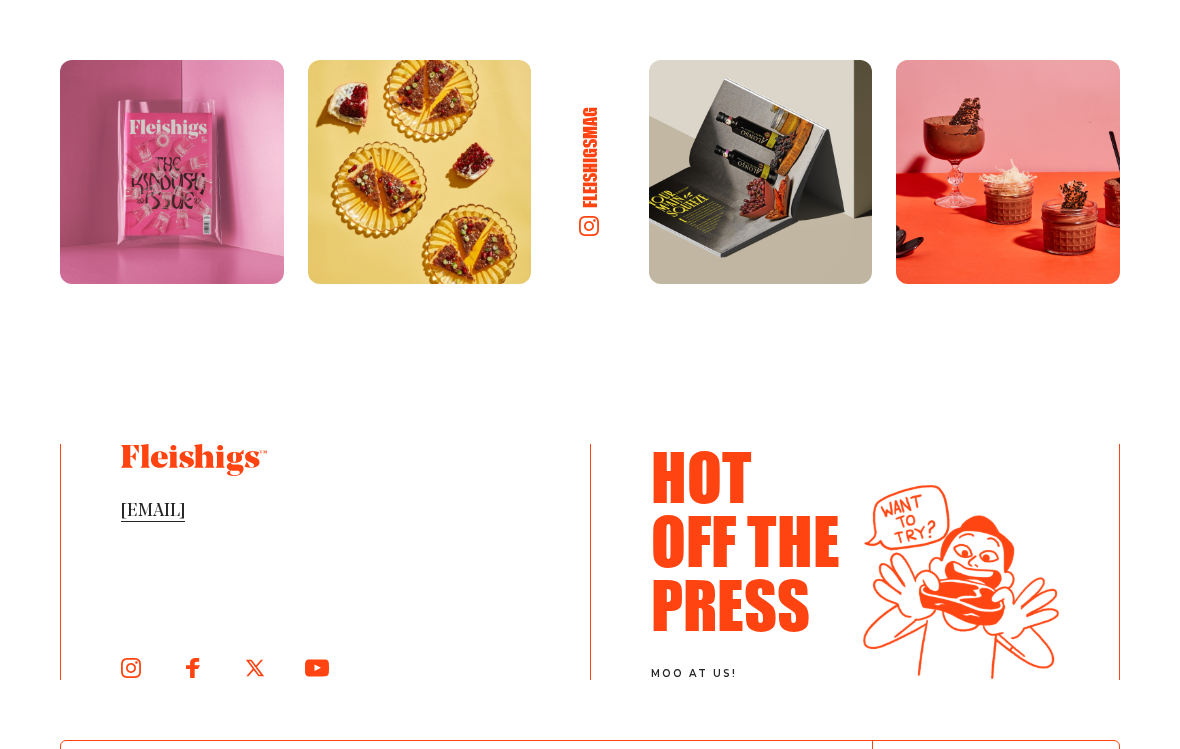 click on "Hot Off The Press" at bounding box center (749, 541) 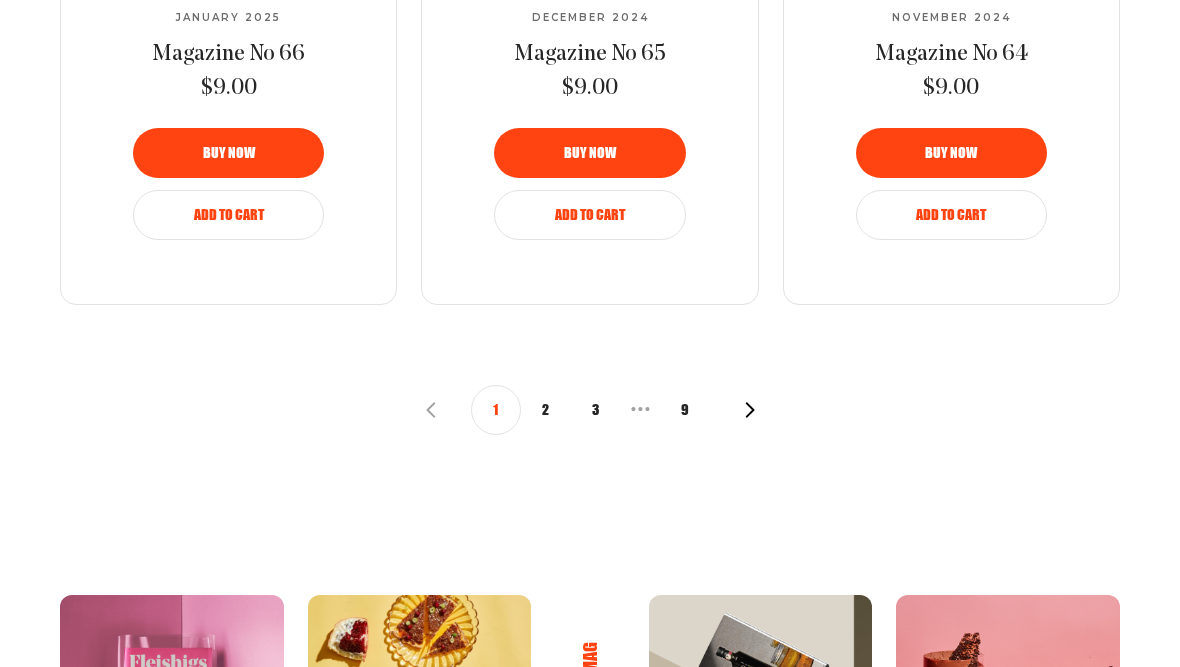 scroll, scrollTop: 2433, scrollLeft: 0, axis: vertical 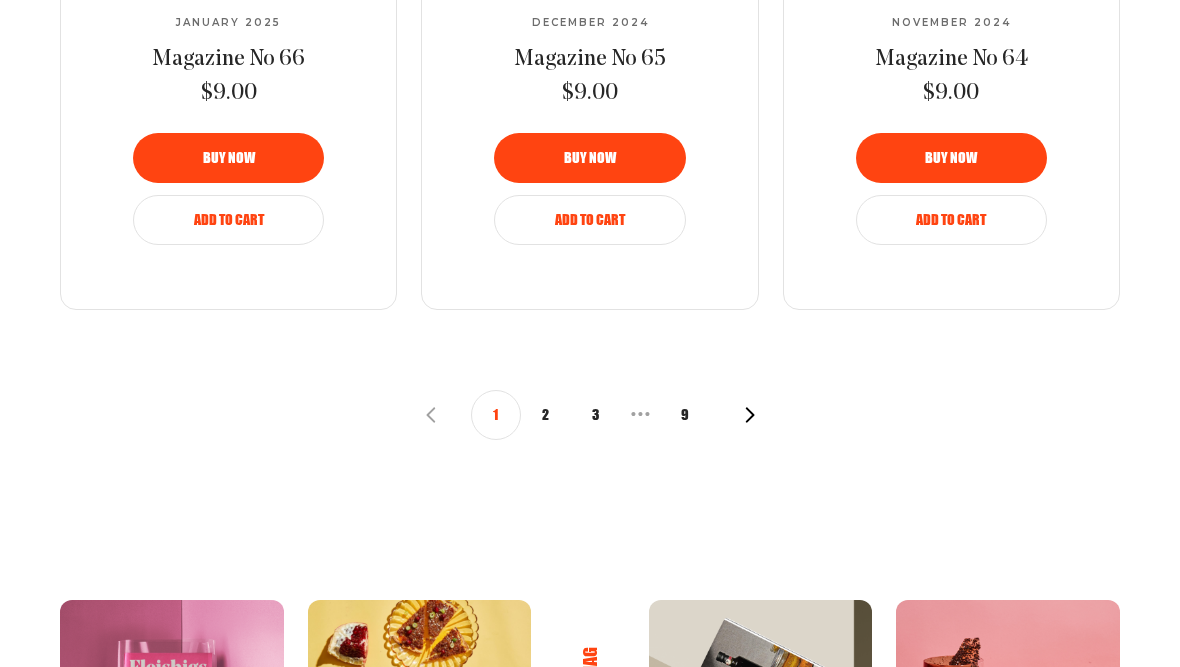 click on "2" at bounding box center (546, 415) 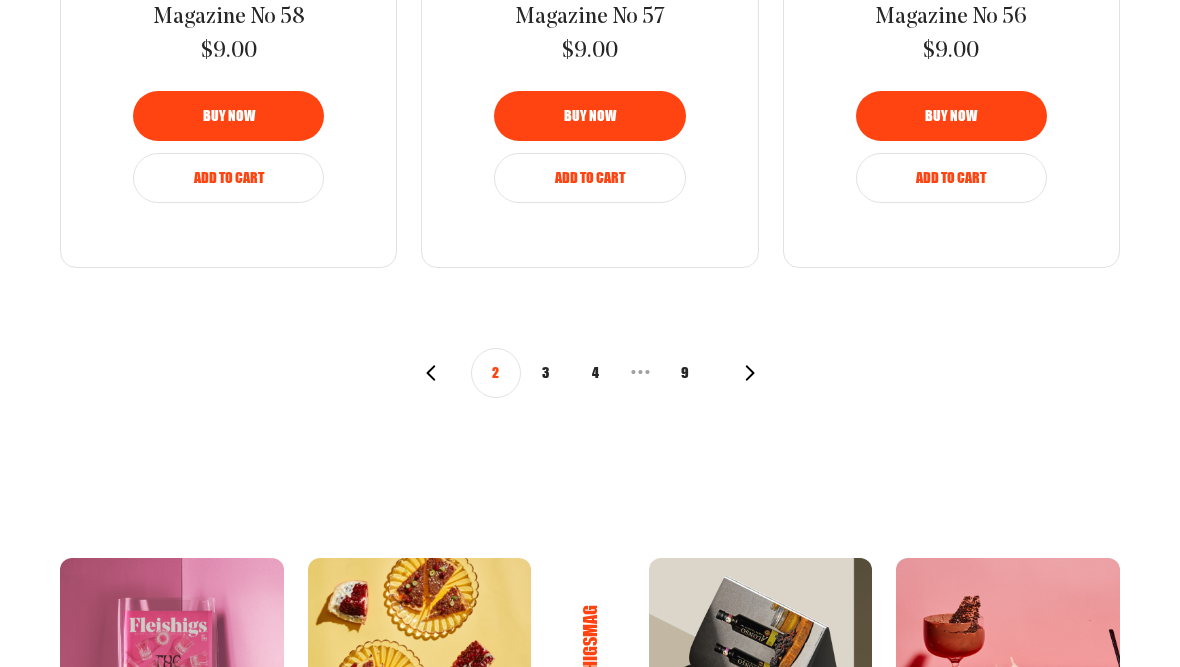 scroll, scrollTop: 2556, scrollLeft: 0, axis: vertical 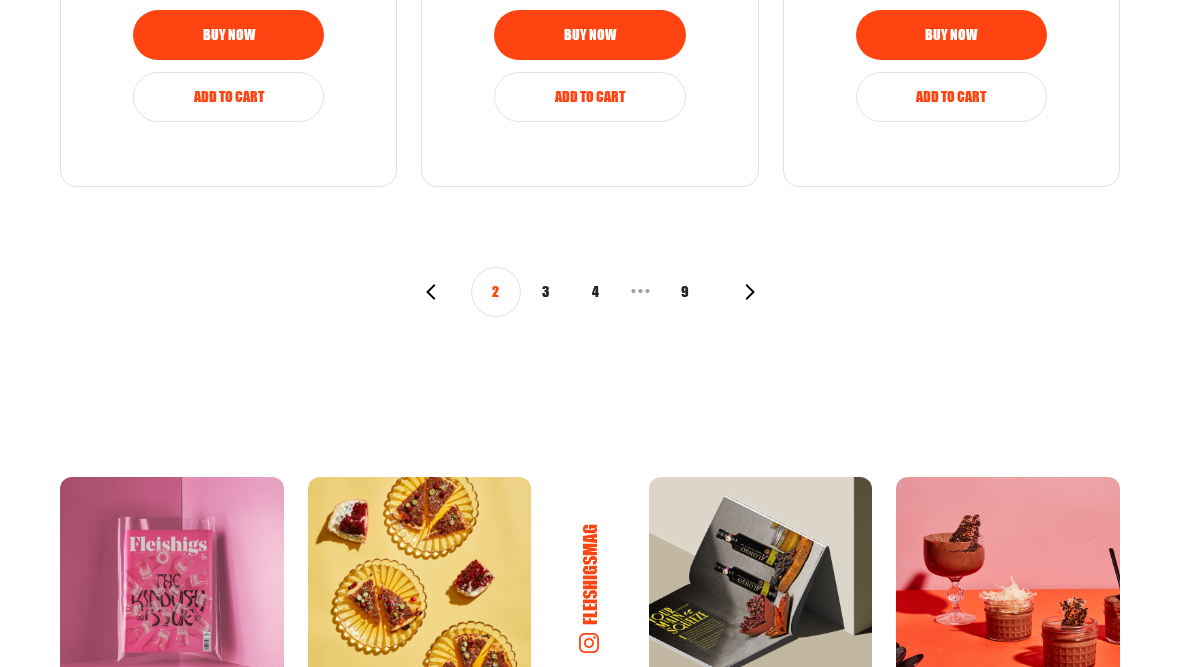 click 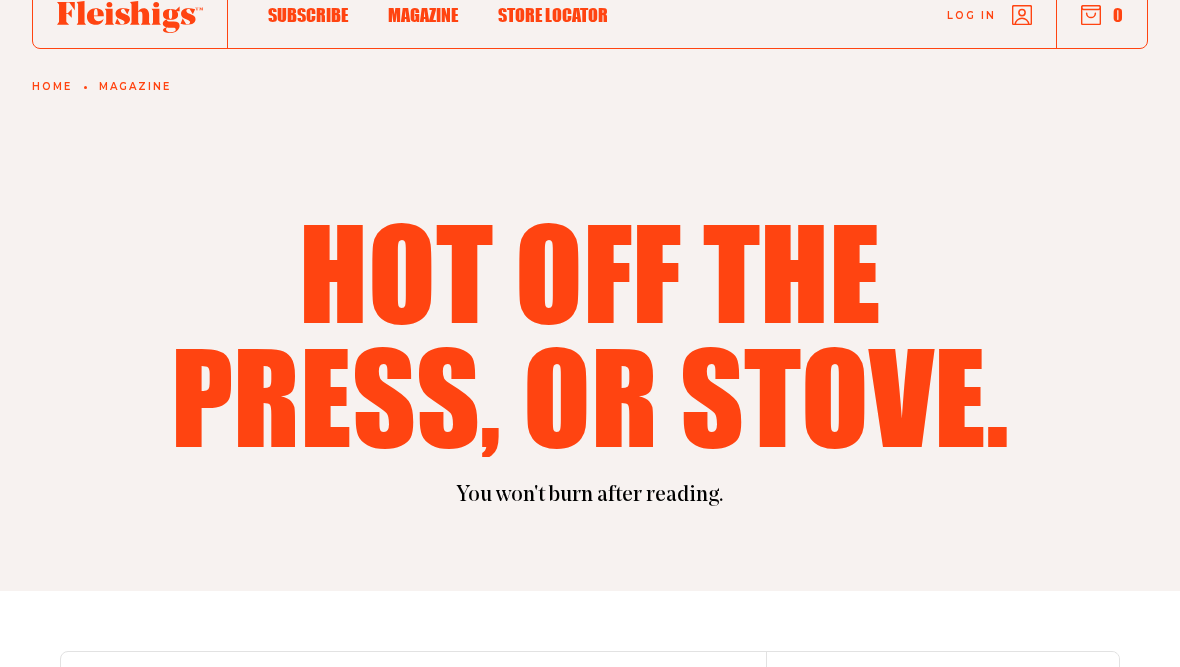 scroll, scrollTop: 0, scrollLeft: 0, axis: both 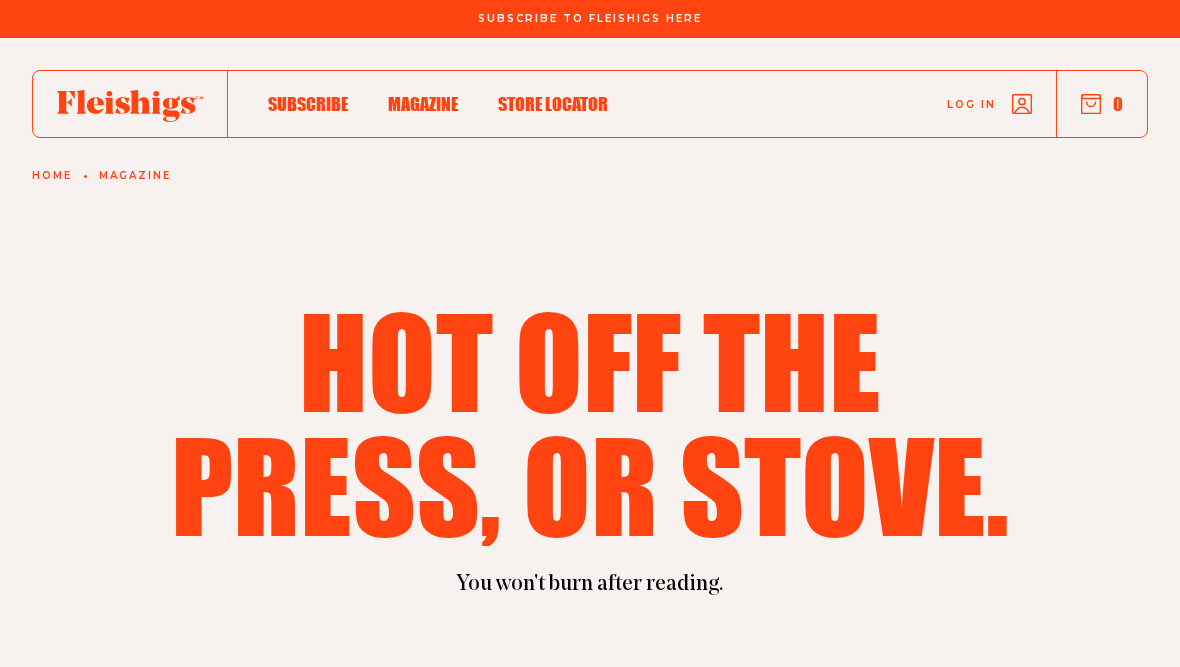 click on "Store locator" at bounding box center (553, 83) 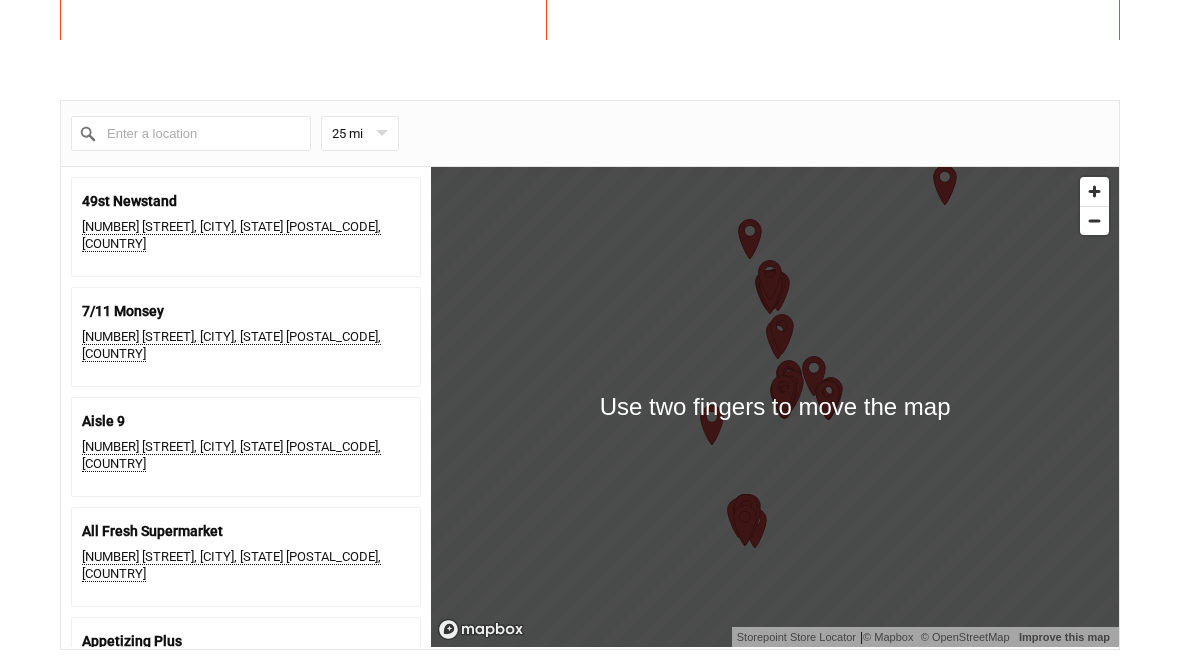 scroll, scrollTop: 812, scrollLeft: 0, axis: vertical 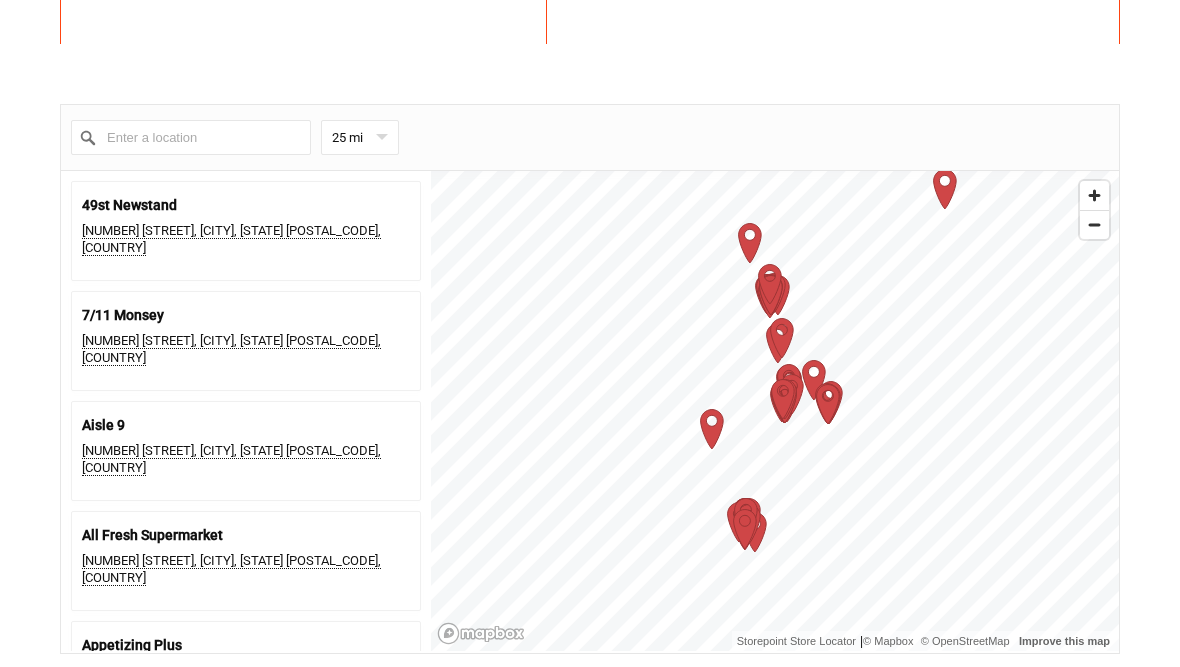 click 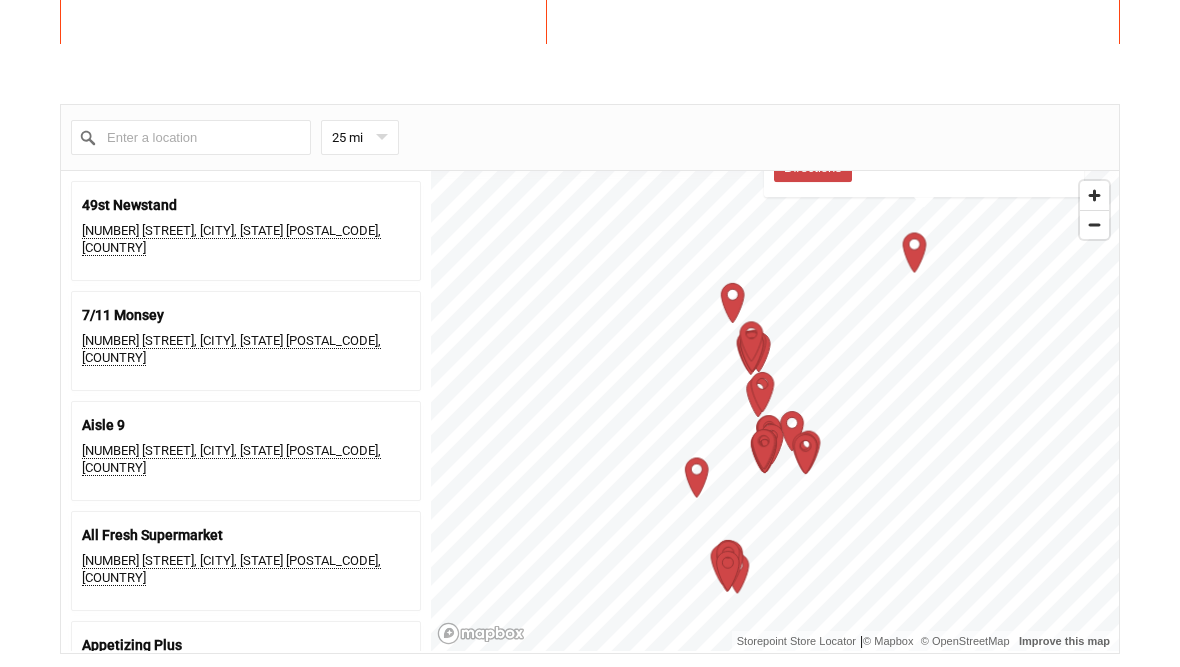 scroll, scrollTop: 5622, scrollLeft: 0, axis: vertical 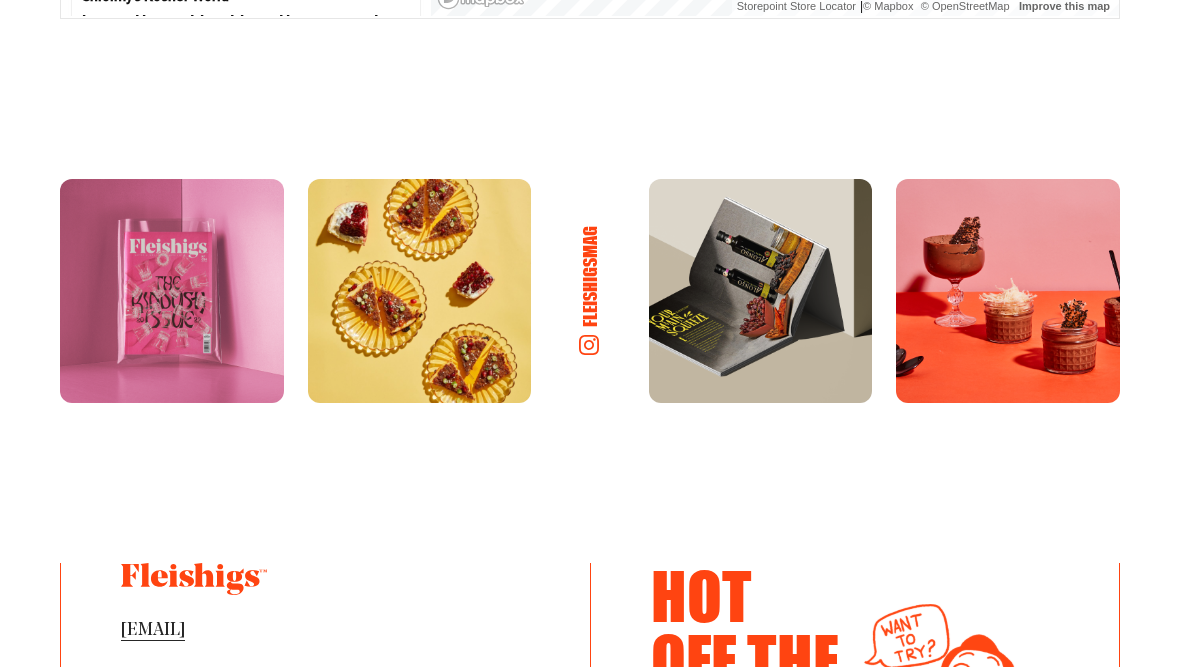 click at bounding box center [420, 292] 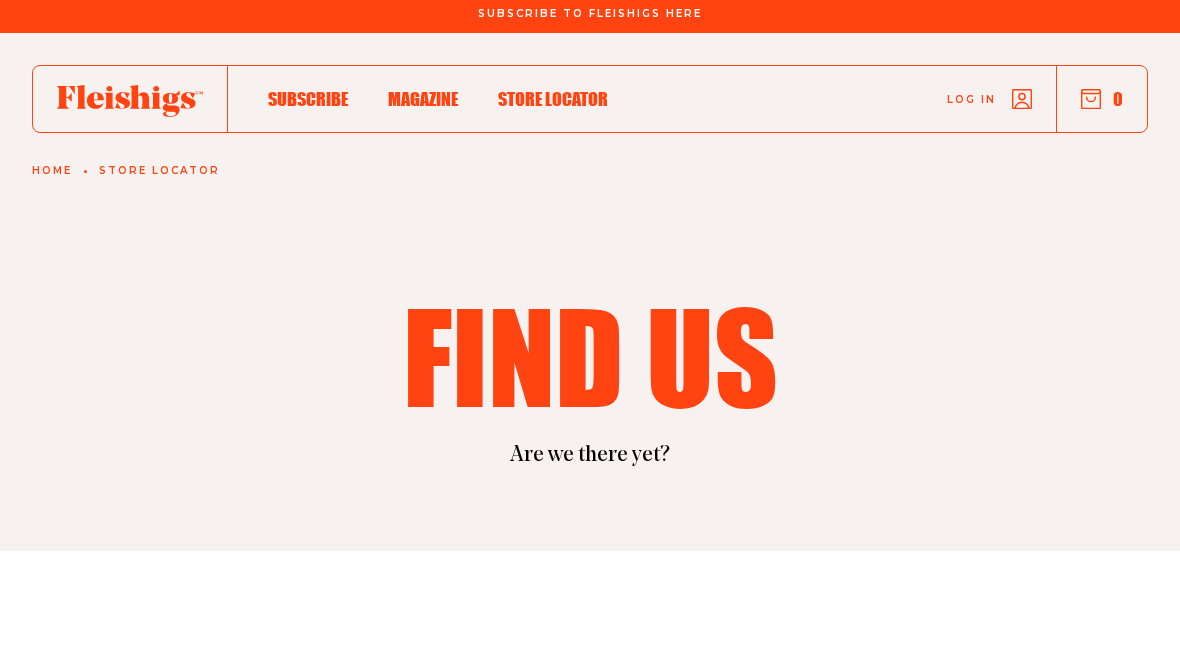 scroll, scrollTop: 0, scrollLeft: 0, axis: both 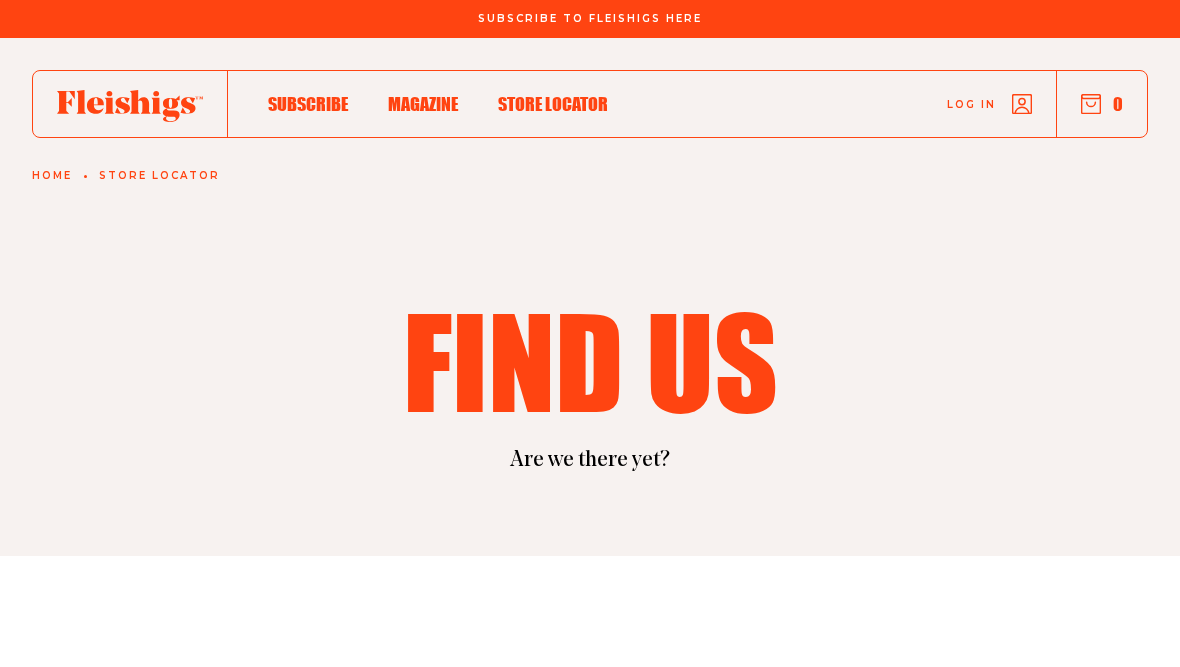 click on "Magazine" at bounding box center [423, 83] 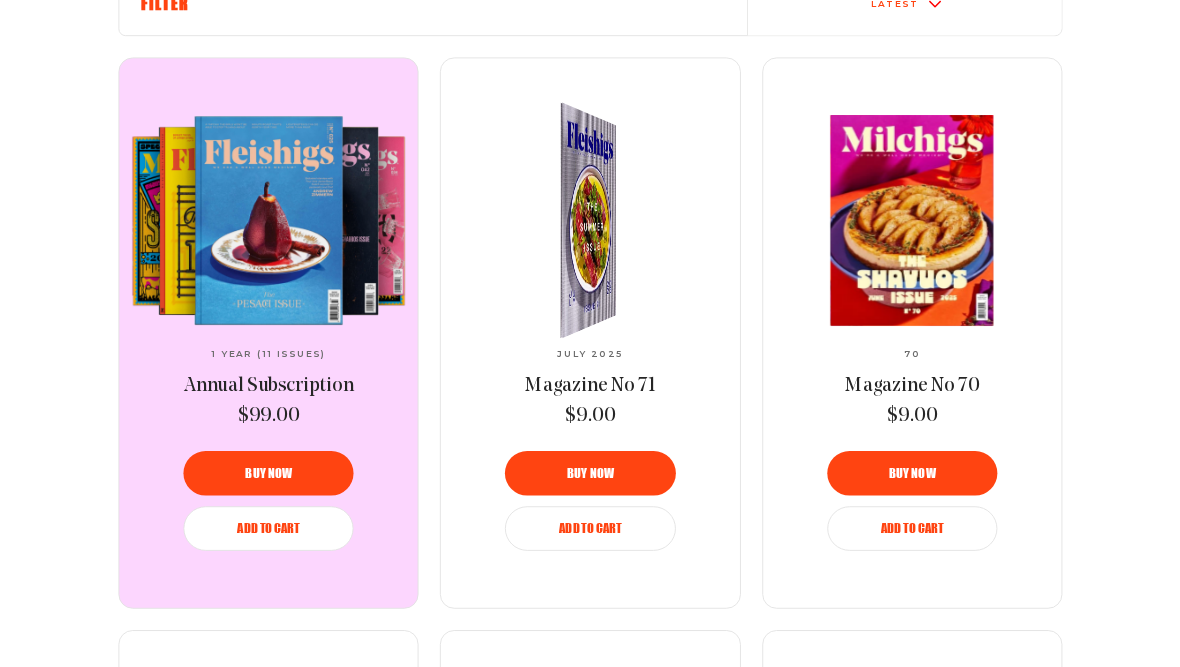 scroll, scrollTop: 853, scrollLeft: 0, axis: vertical 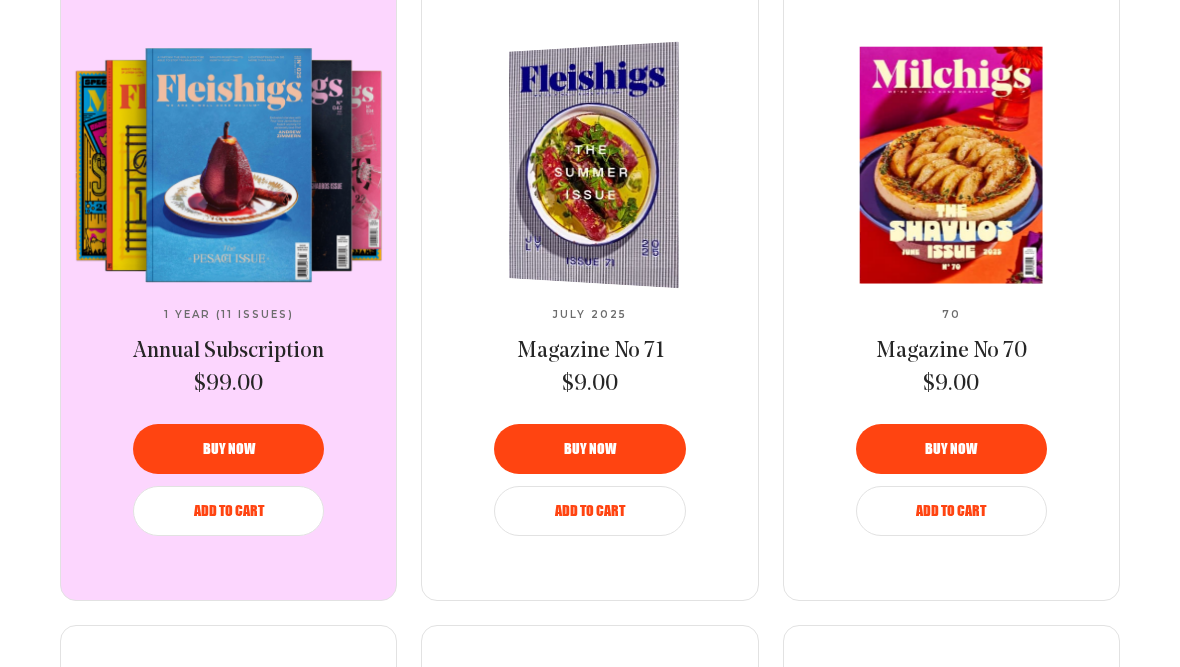 click at bounding box center [602, 165] 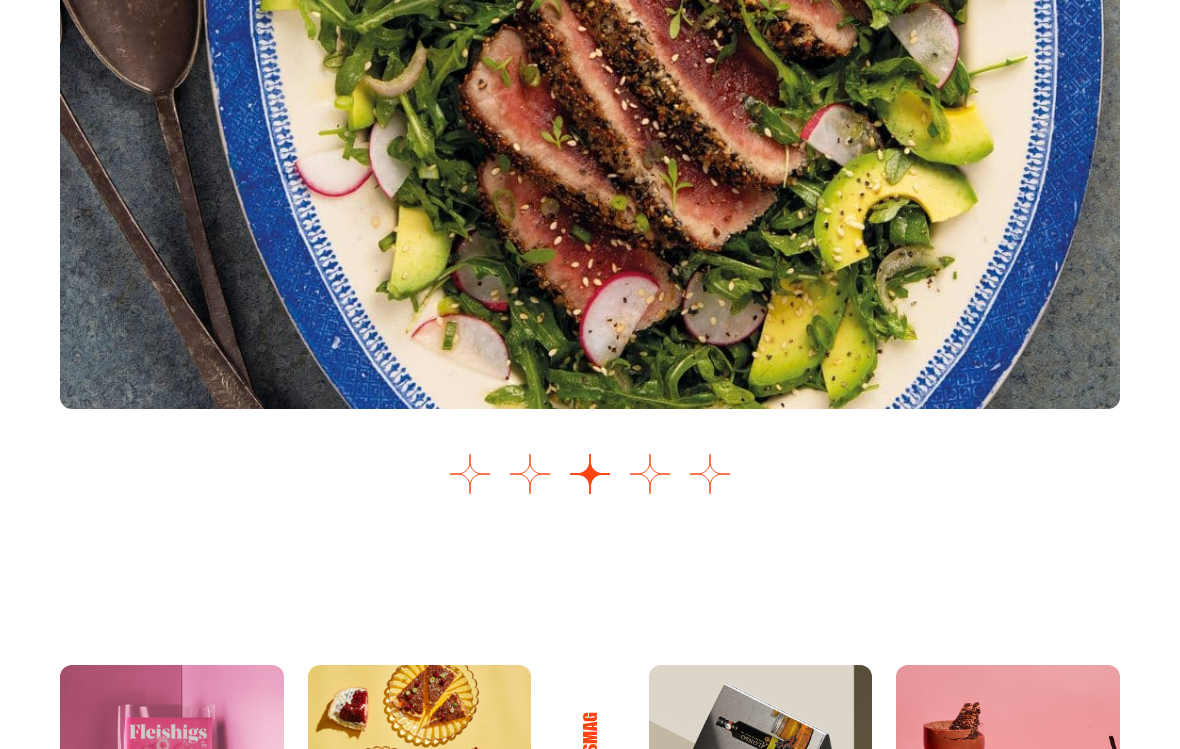 scroll, scrollTop: 2841, scrollLeft: 0, axis: vertical 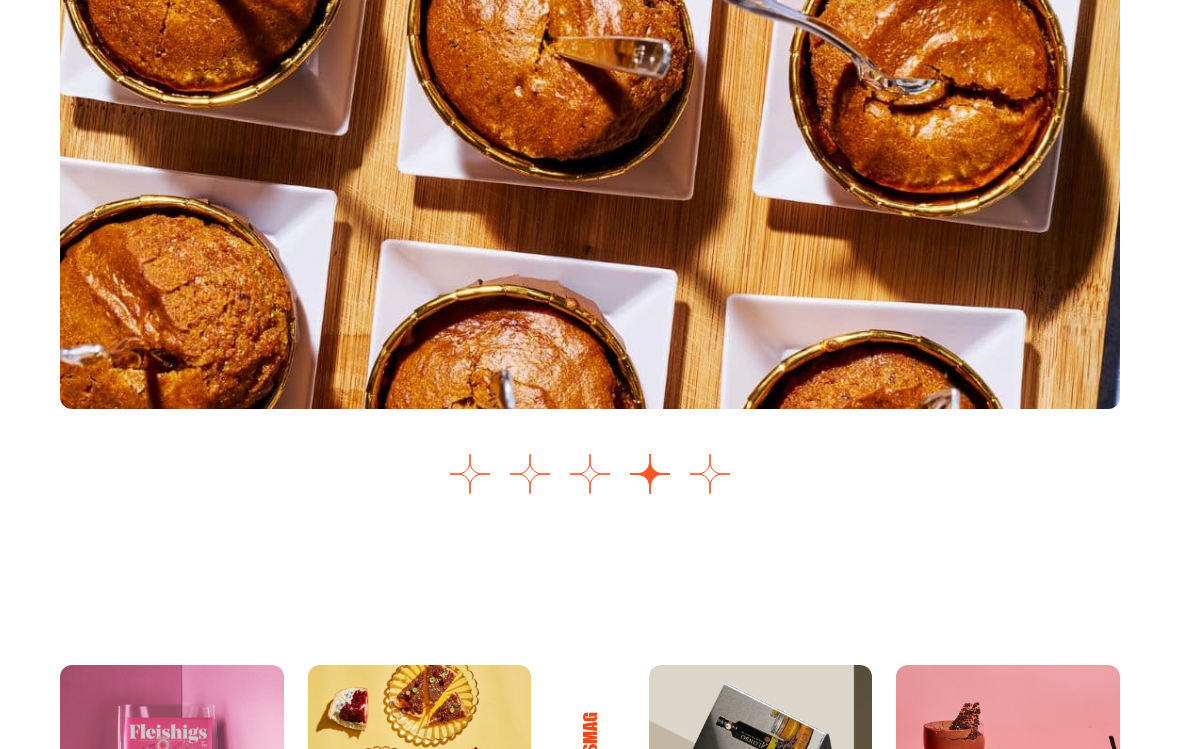 click at bounding box center (650, 474) 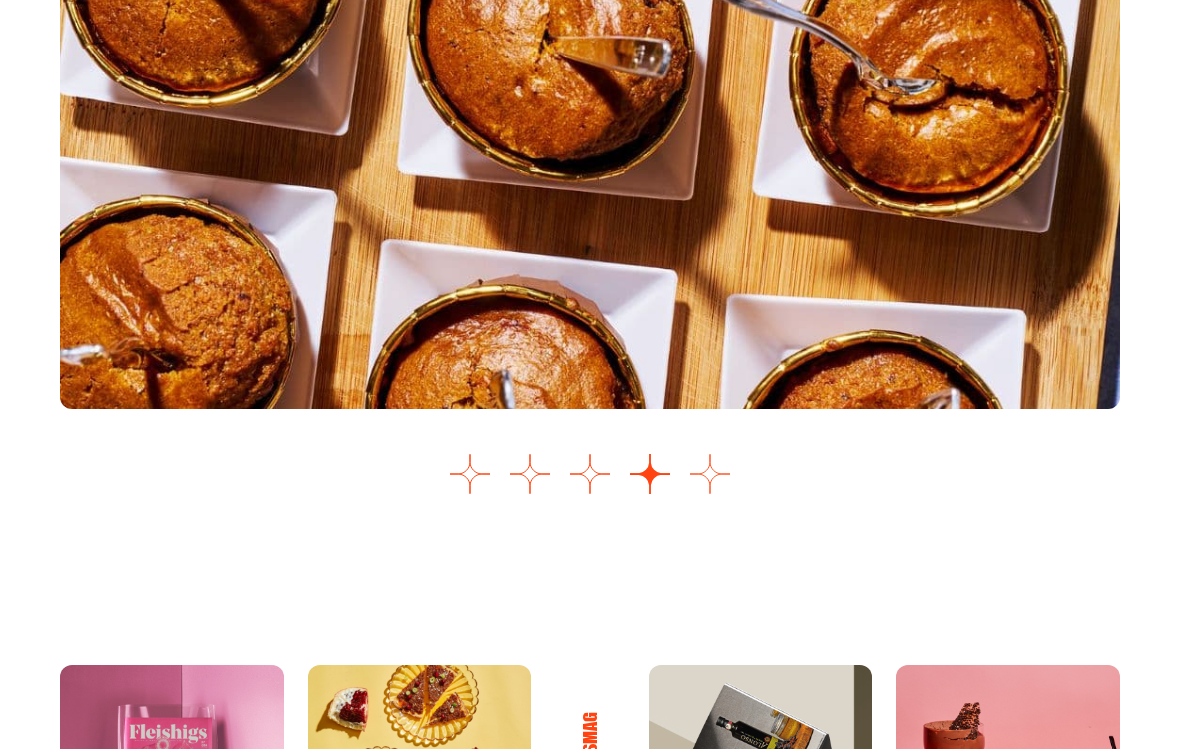 click at bounding box center [710, 474] 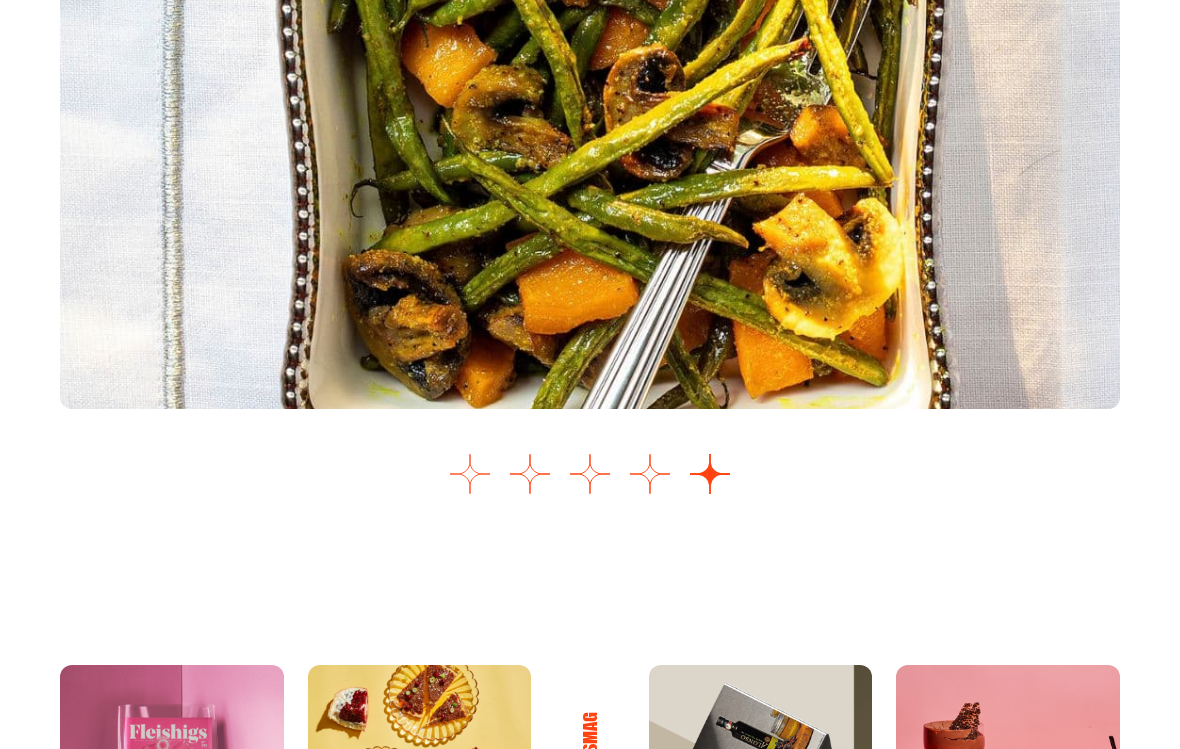 click at bounding box center [470, 474] 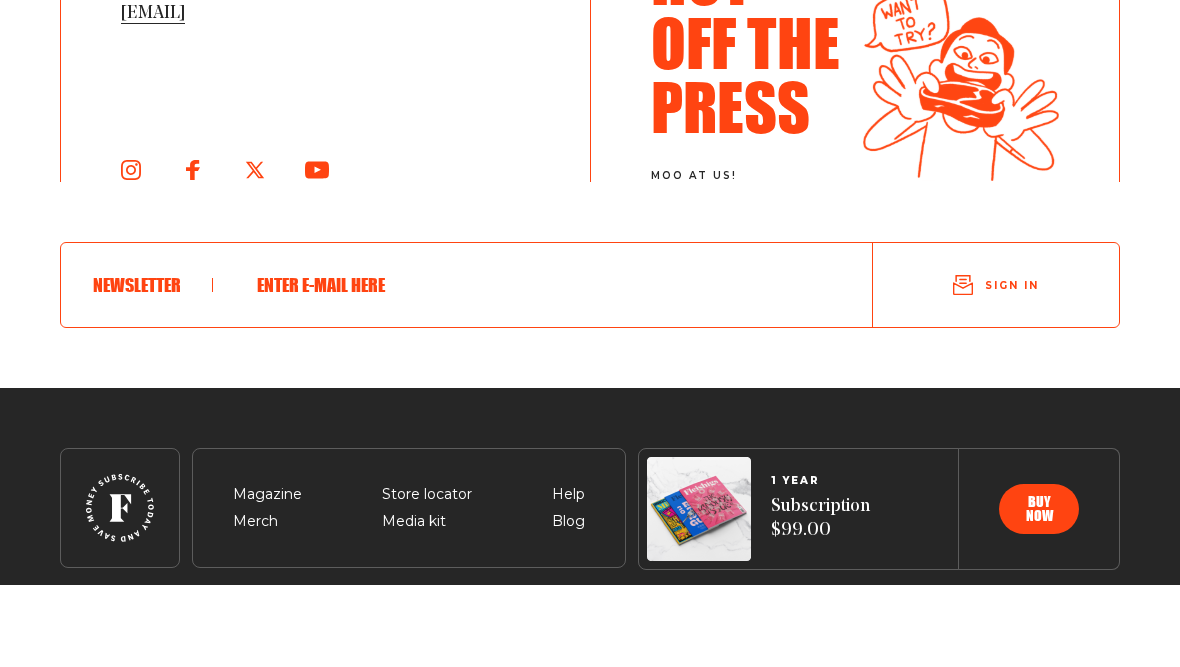 scroll, scrollTop: 3943, scrollLeft: 0, axis: vertical 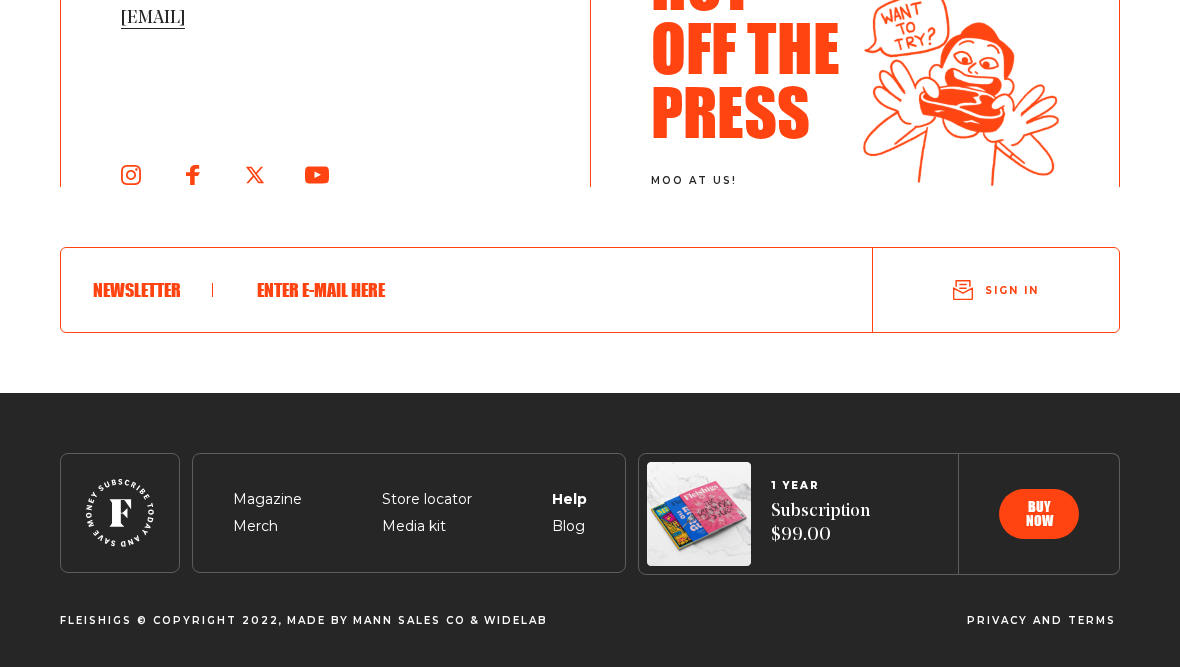click on "Help" at bounding box center (568, 476) 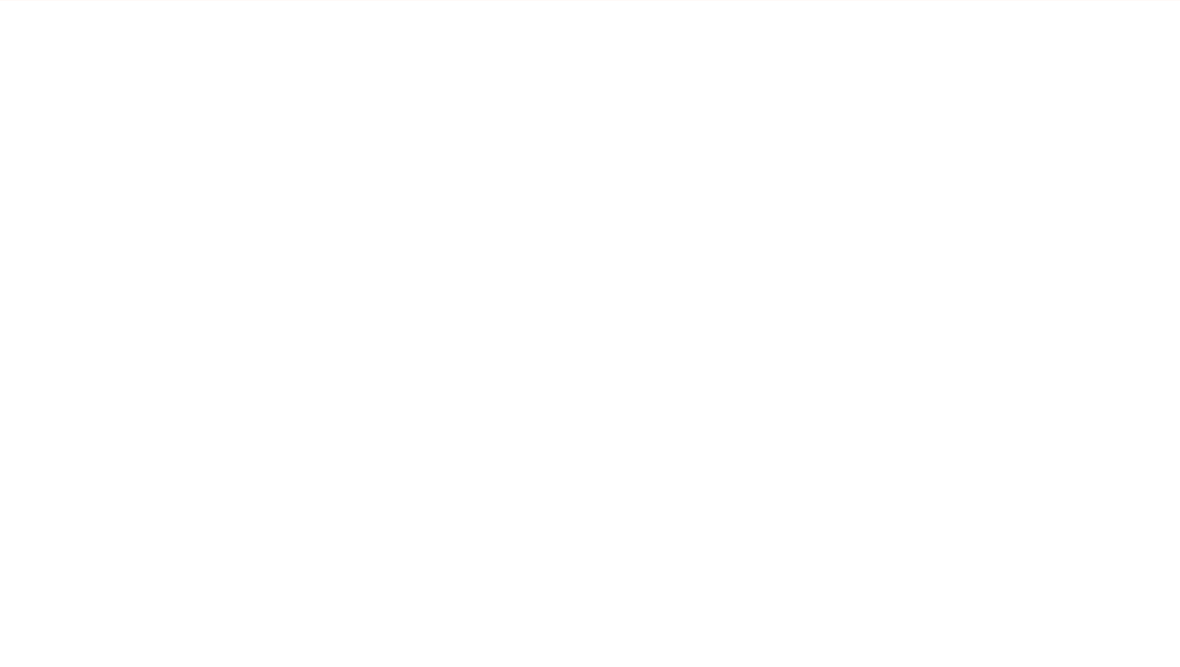 scroll, scrollTop: 0, scrollLeft: 0, axis: both 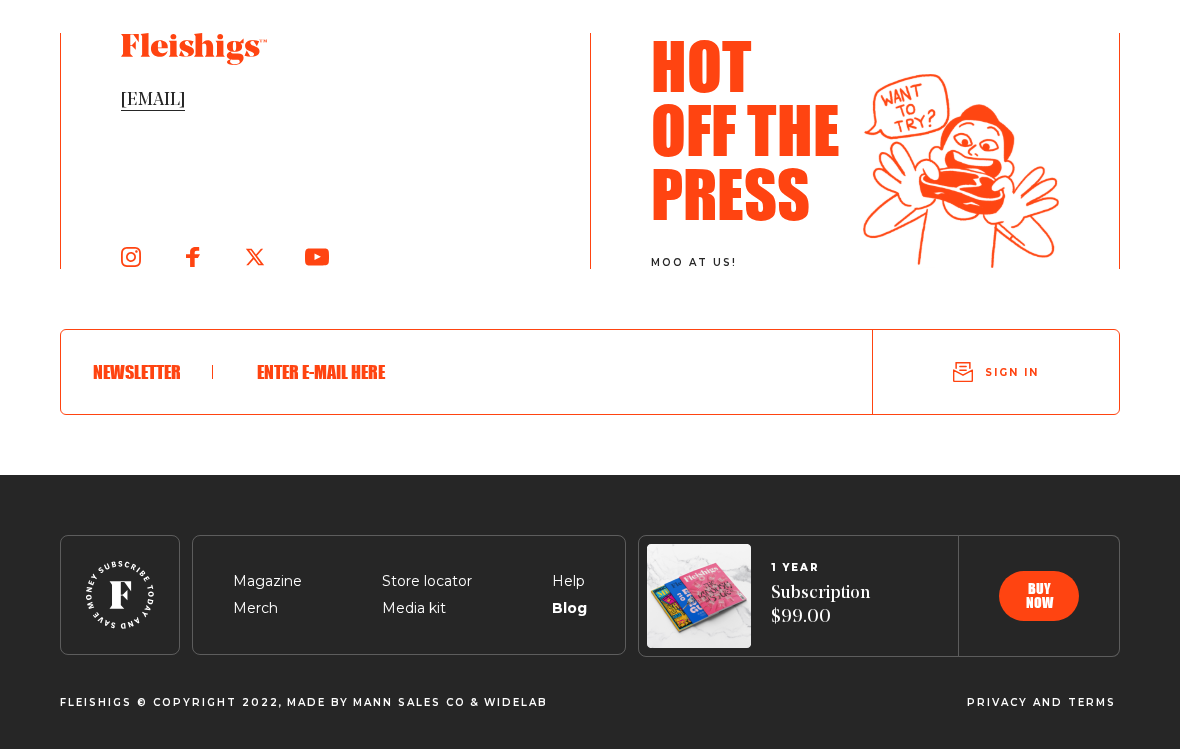 click on "Blog" at bounding box center (568, 585) 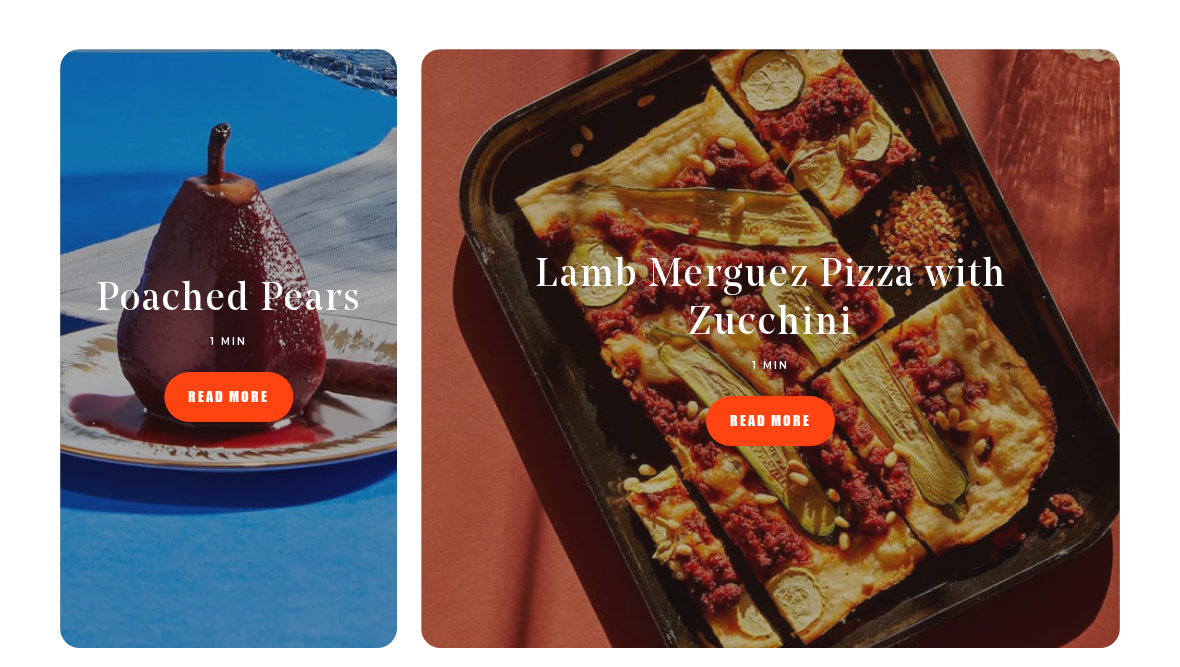 scroll, scrollTop: 546, scrollLeft: 0, axis: vertical 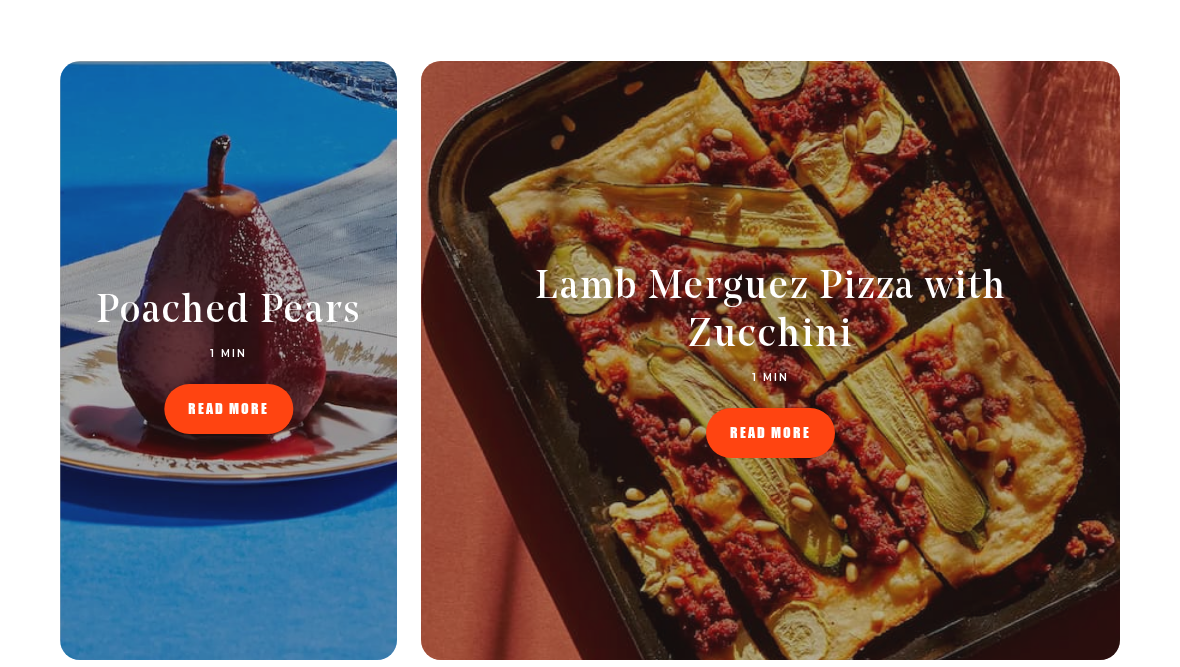 click on "READ MORE" at bounding box center [770, 419] 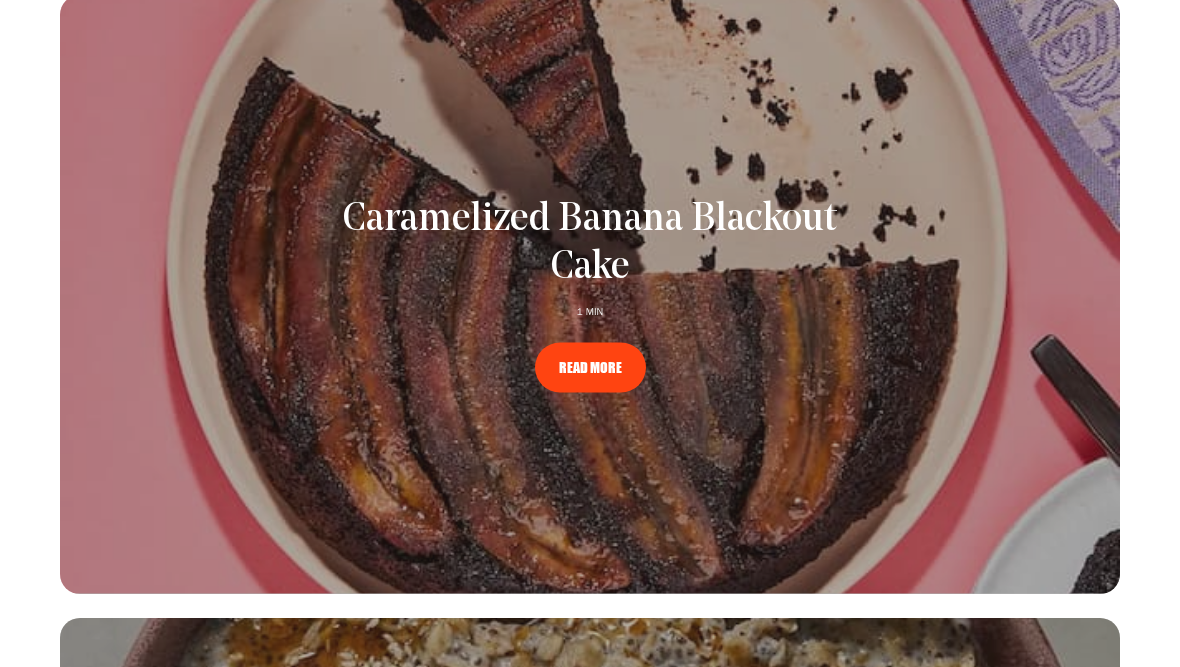 scroll, scrollTop: 2439, scrollLeft: 0, axis: vertical 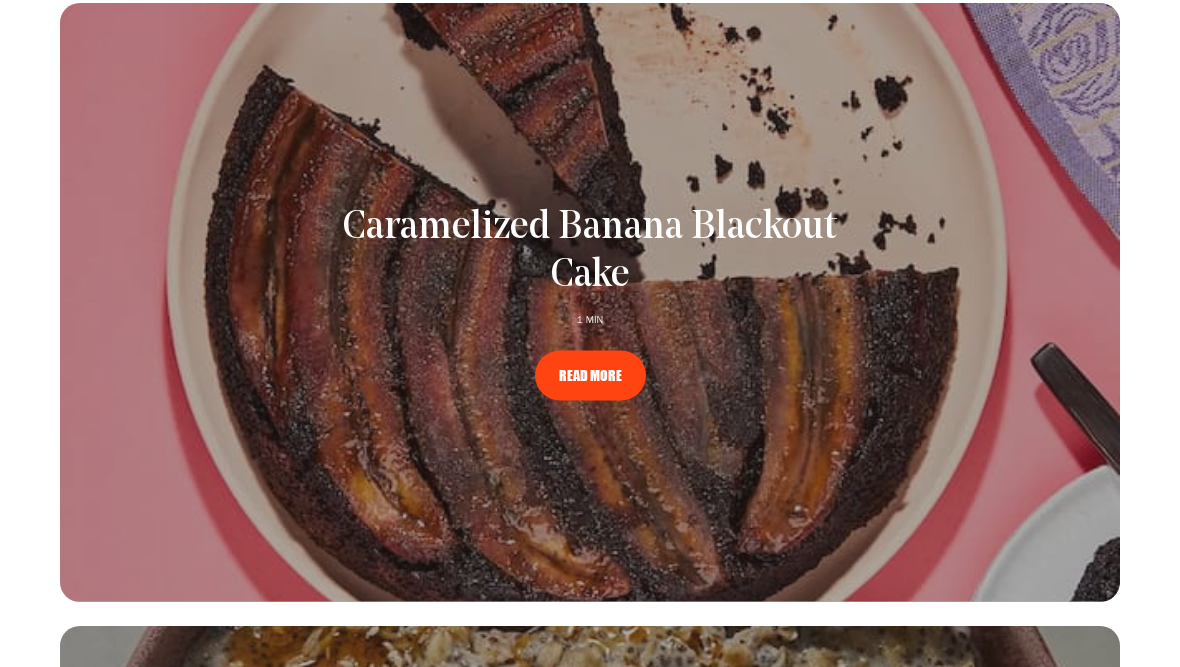 click on "READ MORE" at bounding box center [590, 362] 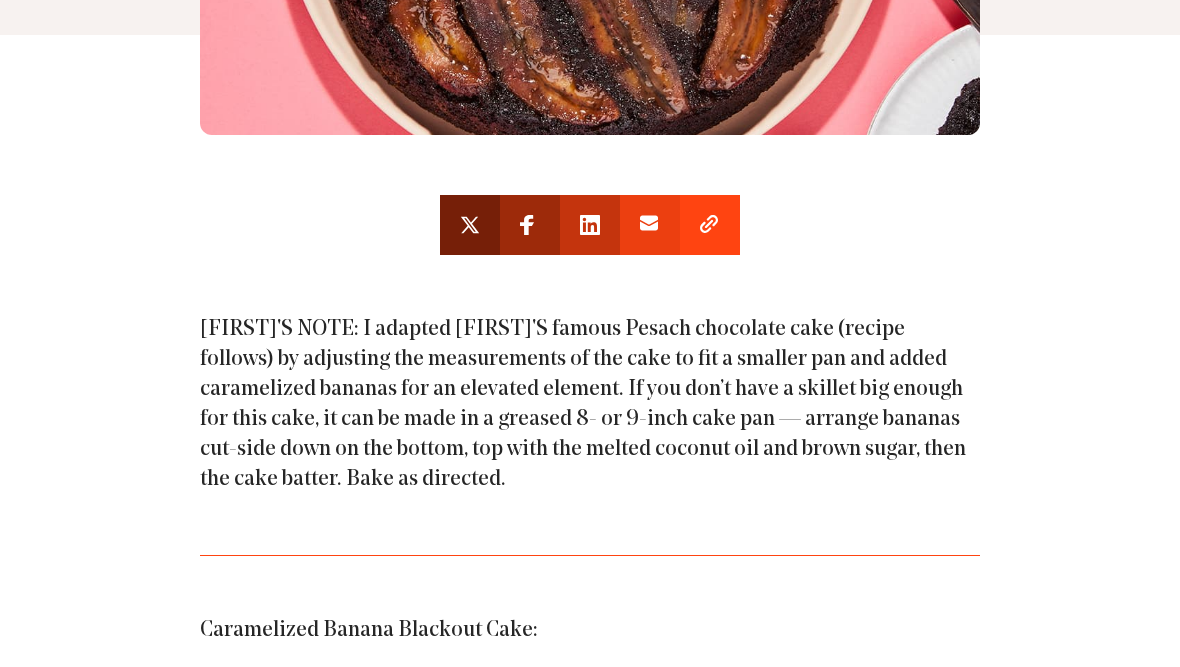 scroll, scrollTop: 807, scrollLeft: 0, axis: vertical 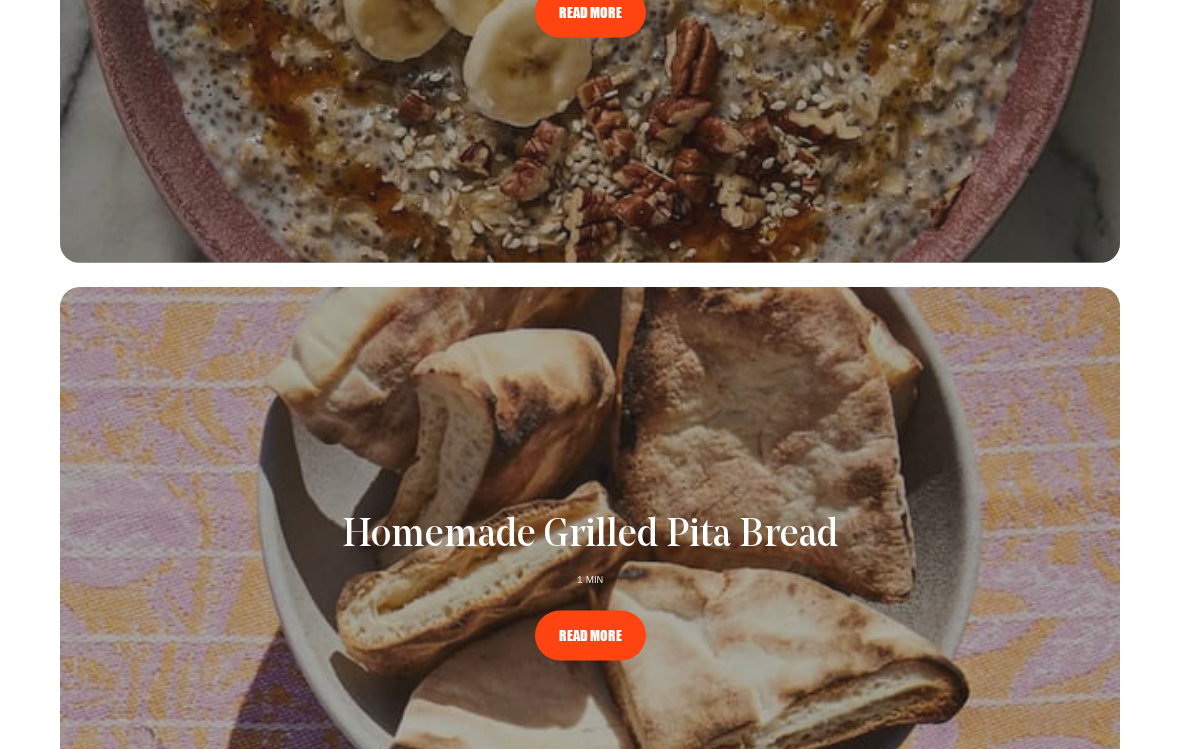 click on "READ MORE" at bounding box center [590, 622] 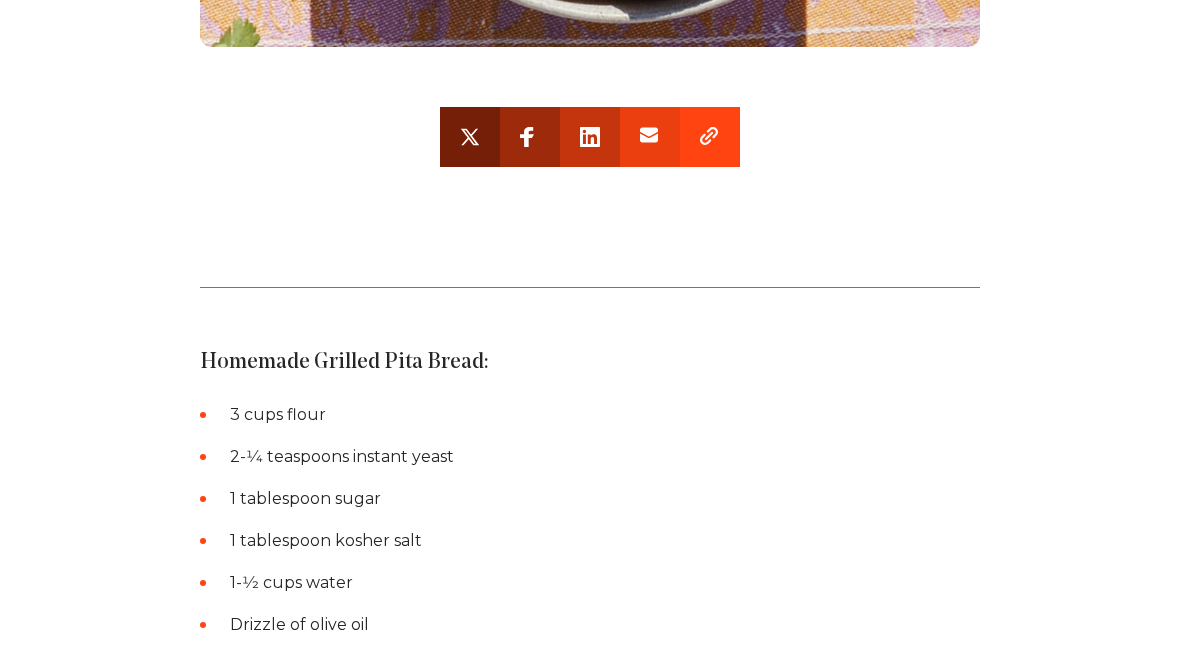 scroll, scrollTop: 888, scrollLeft: 0, axis: vertical 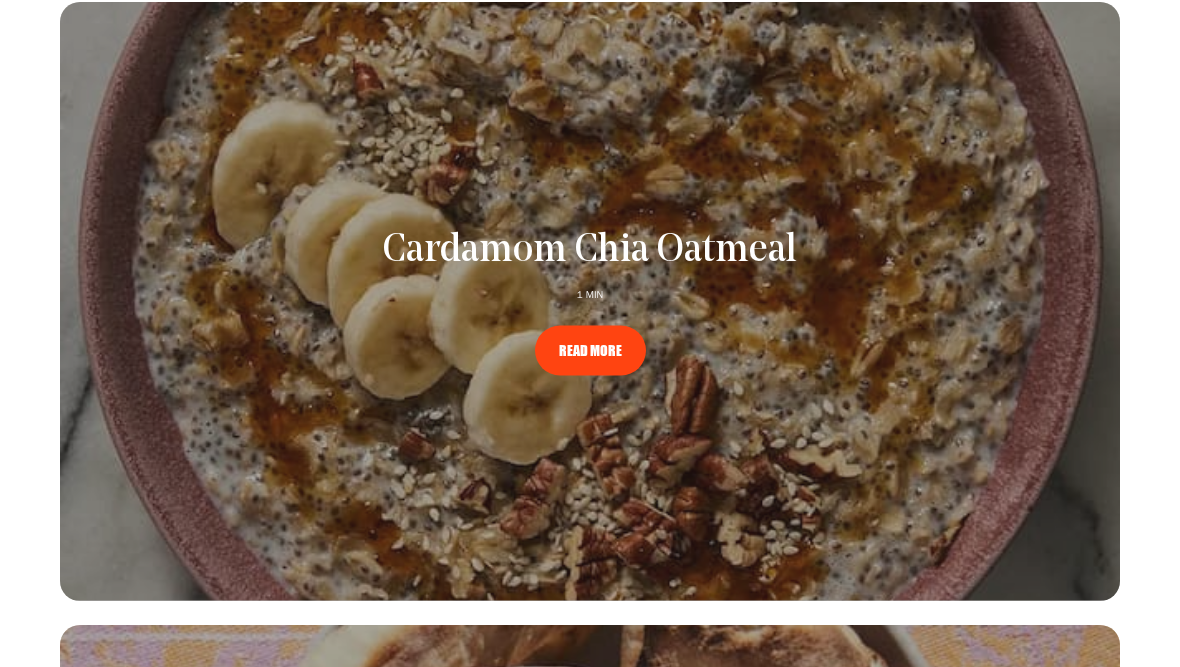 click on "READ MORE" at bounding box center (590, 337) 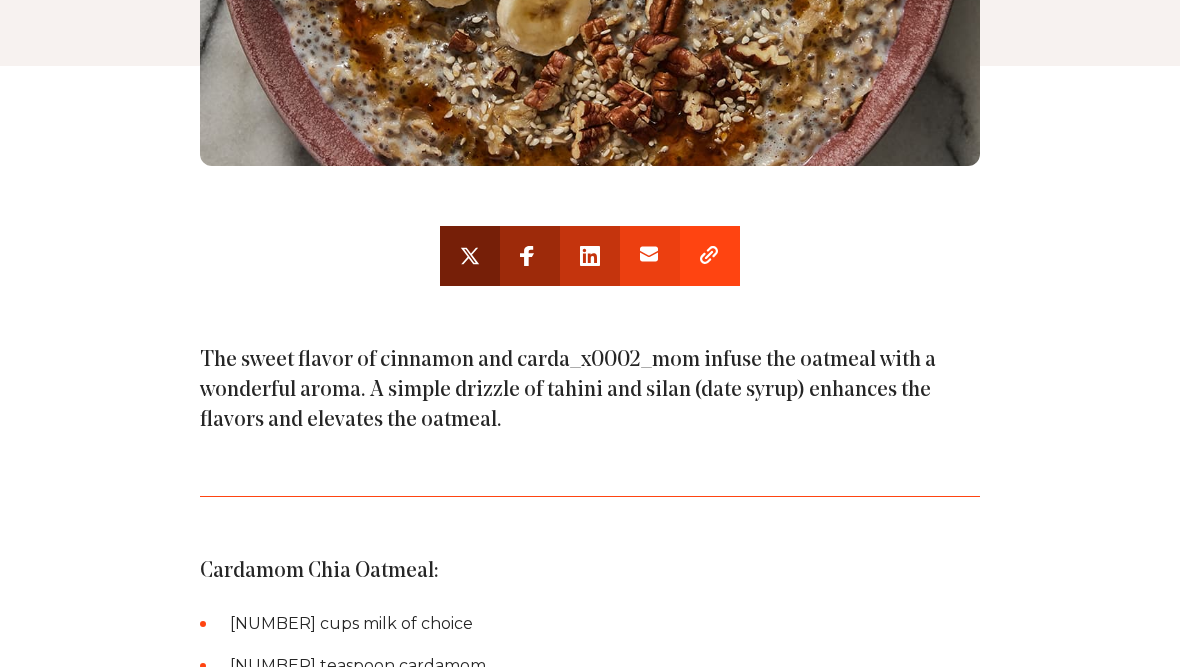 scroll, scrollTop: 761, scrollLeft: 0, axis: vertical 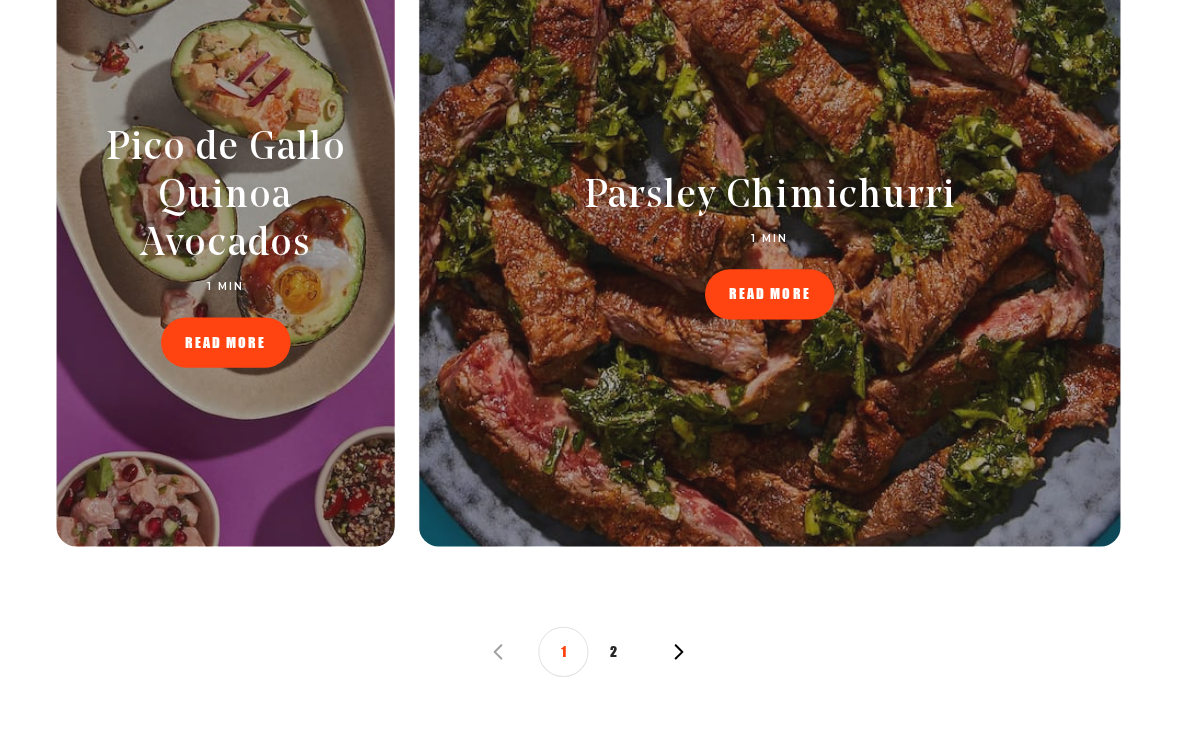 click on "2" at bounding box center (615, 652) 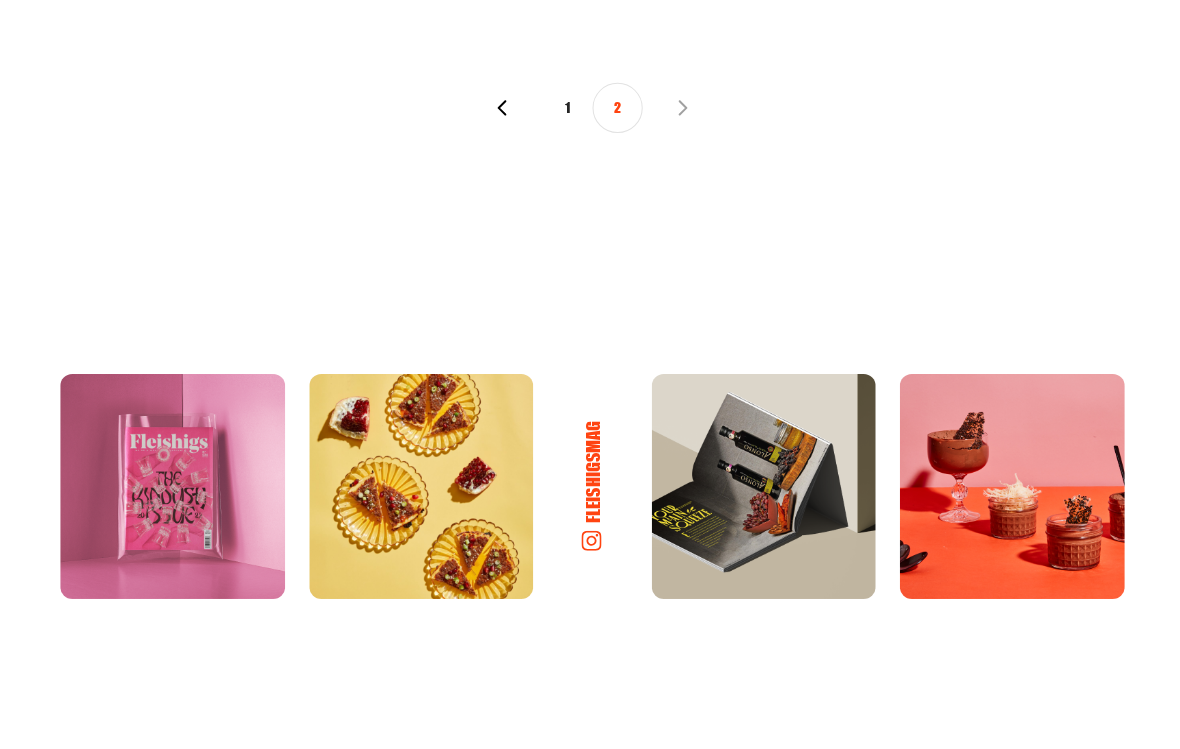 scroll, scrollTop: 2410, scrollLeft: 0, axis: vertical 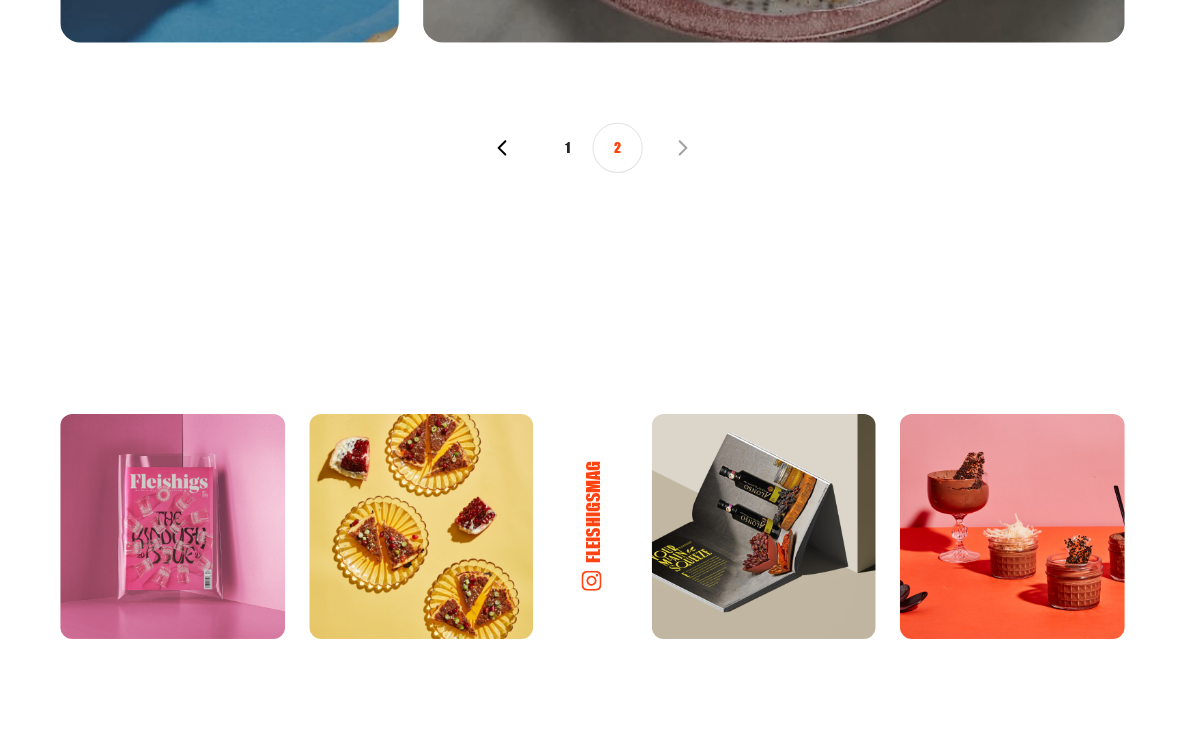 click on "1 2" at bounding box center (590, 147) 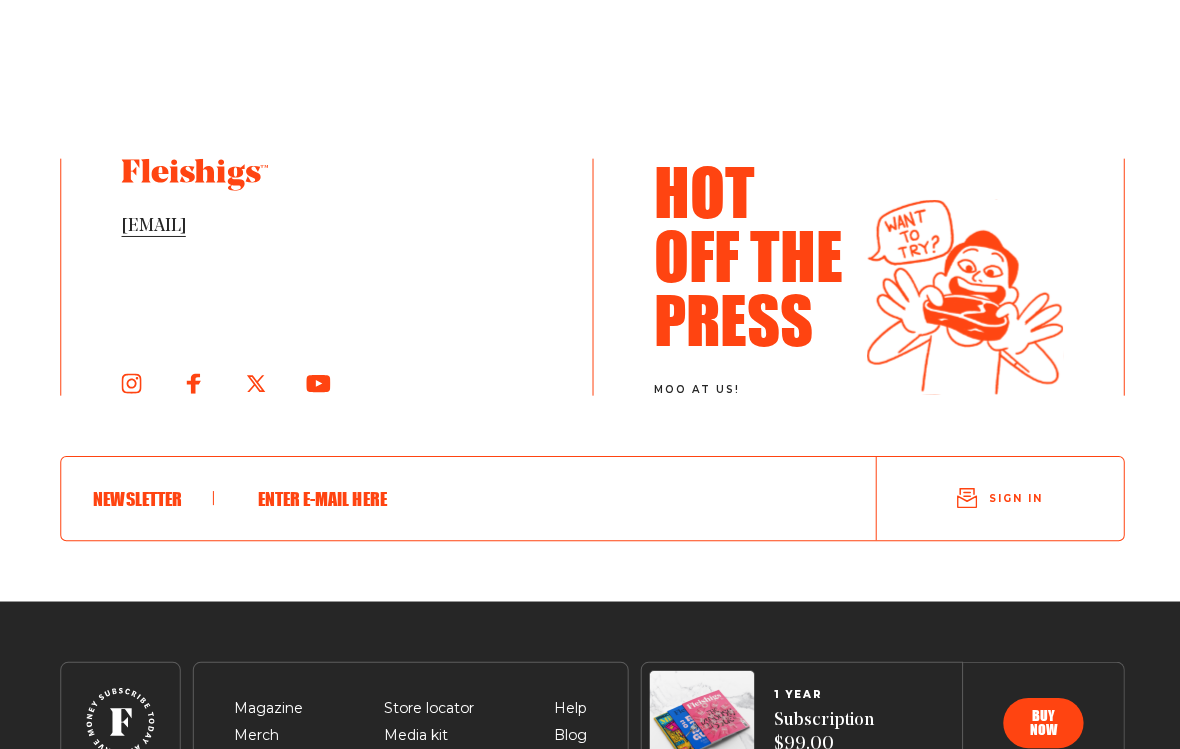 scroll, scrollTop: 3044, scrollLeft: 0, axis: vertical 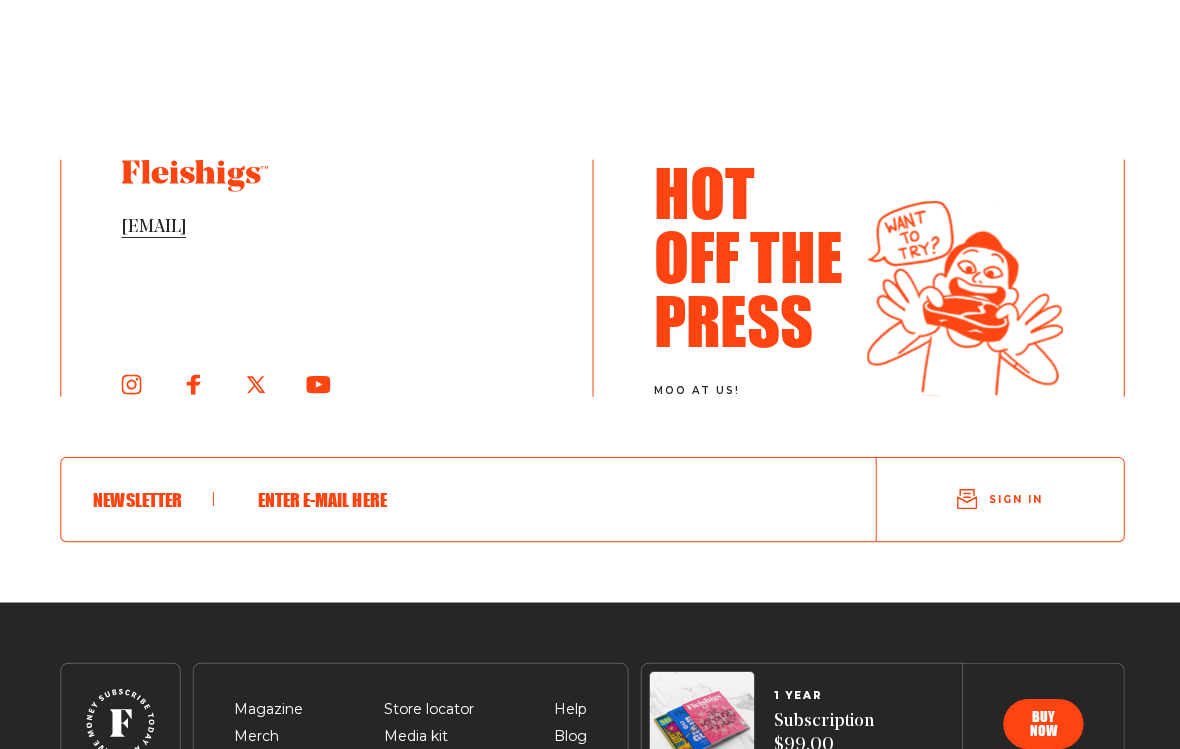 click at bounding box center [153, 500] 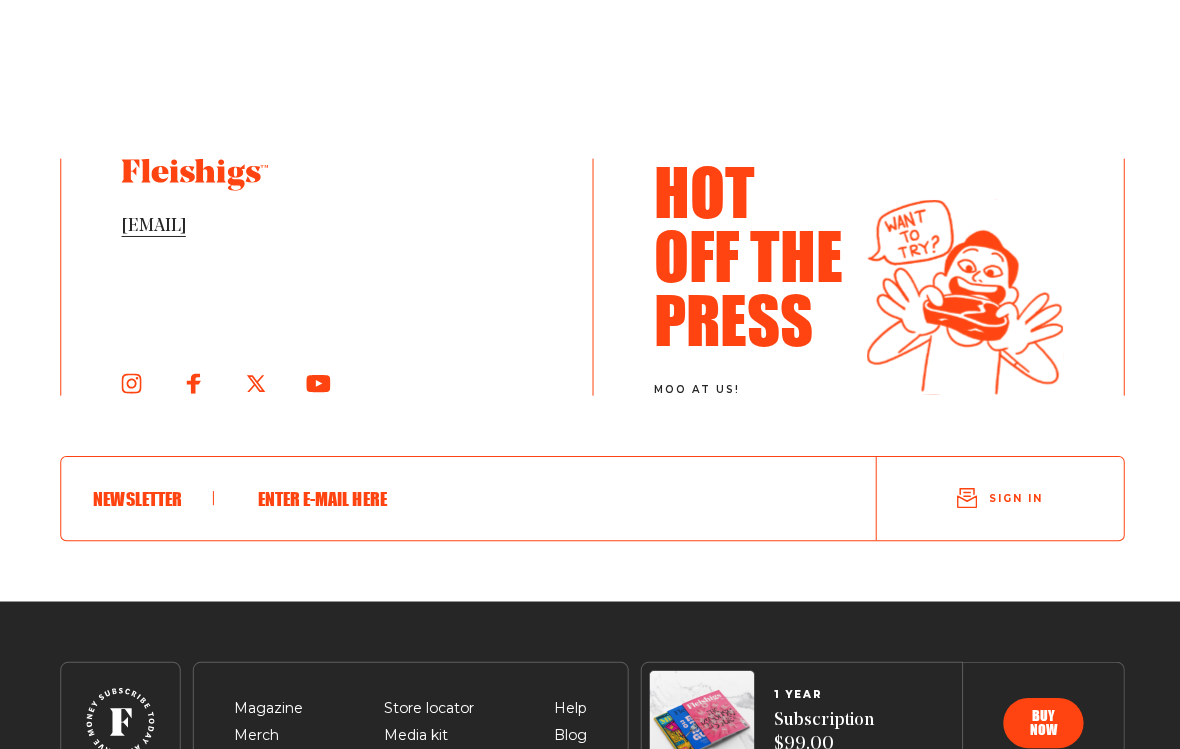 click at bounding box center [526, 500] 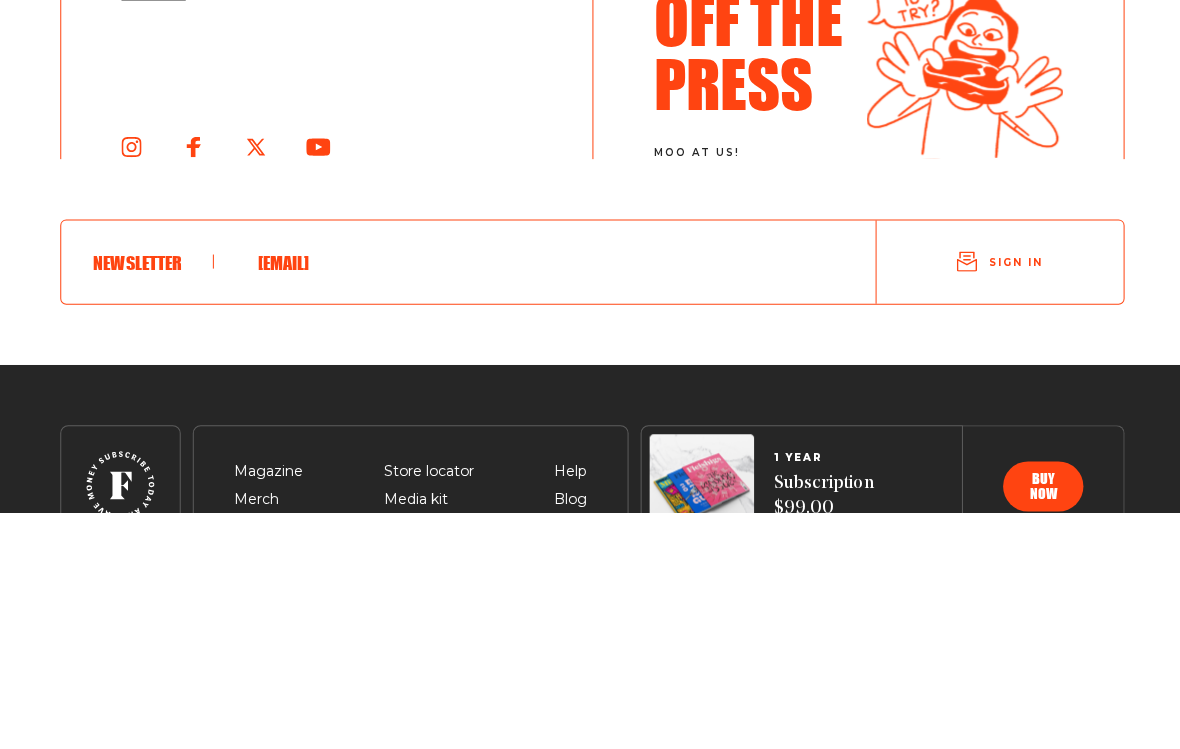 scroll, scrollTop: 3112, scrollLeft: 0, axis: vertical 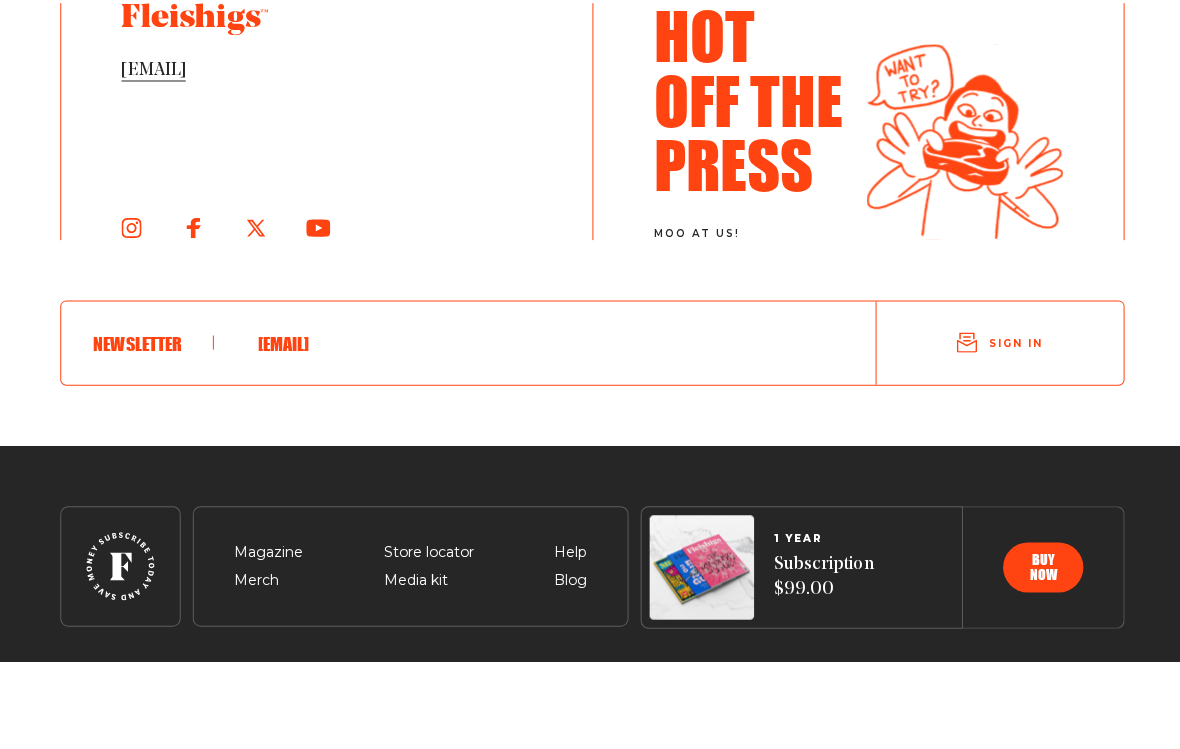 type on "Julia@bleichers.com" 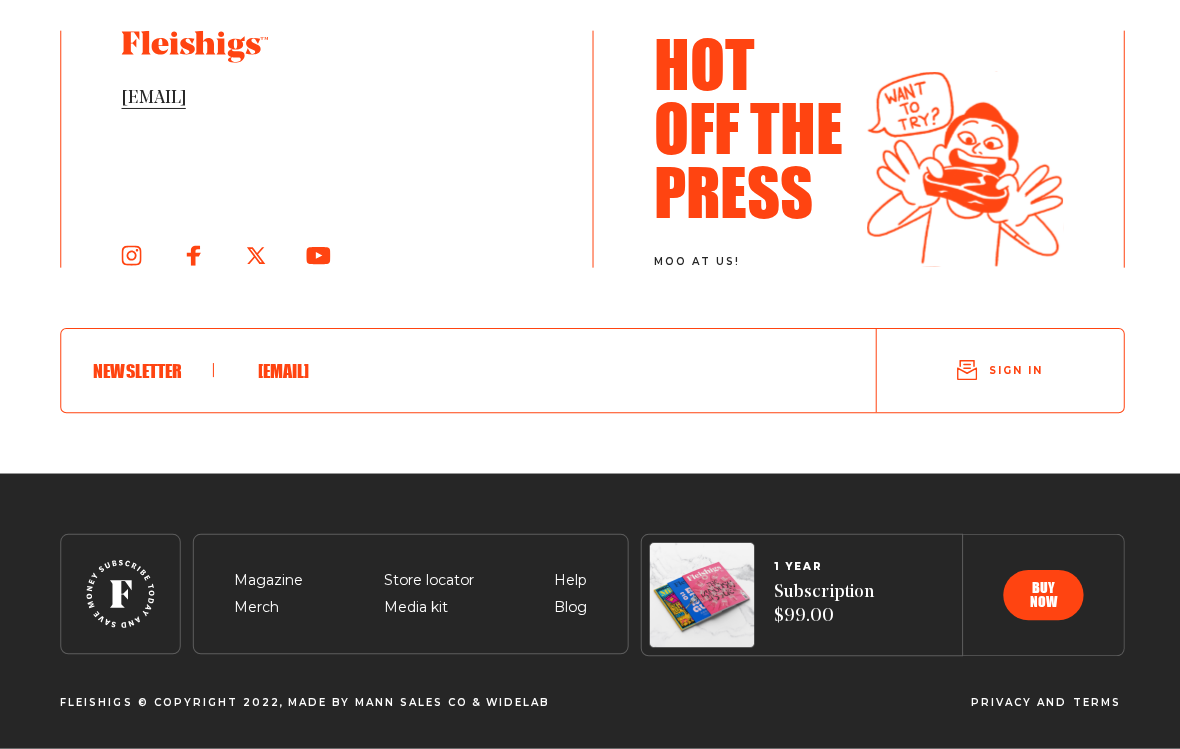 type 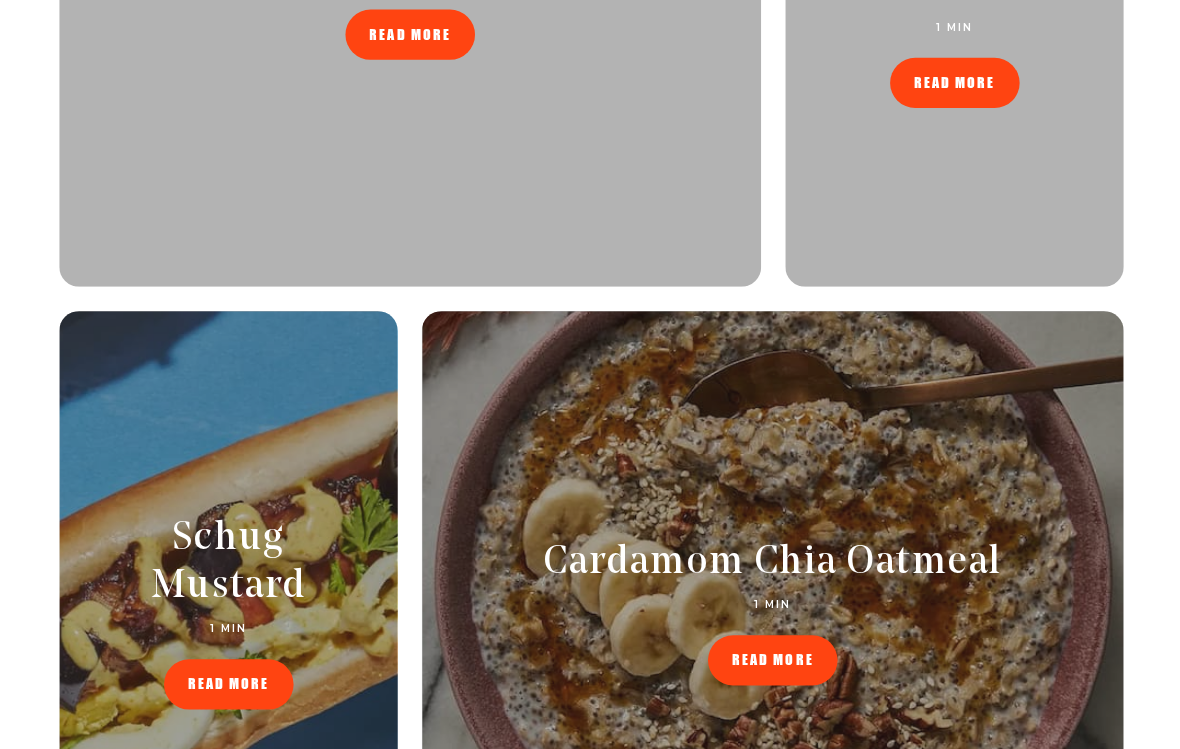 scroll, scrollTop: 1541, scrollLeft: 0, axis: vertical 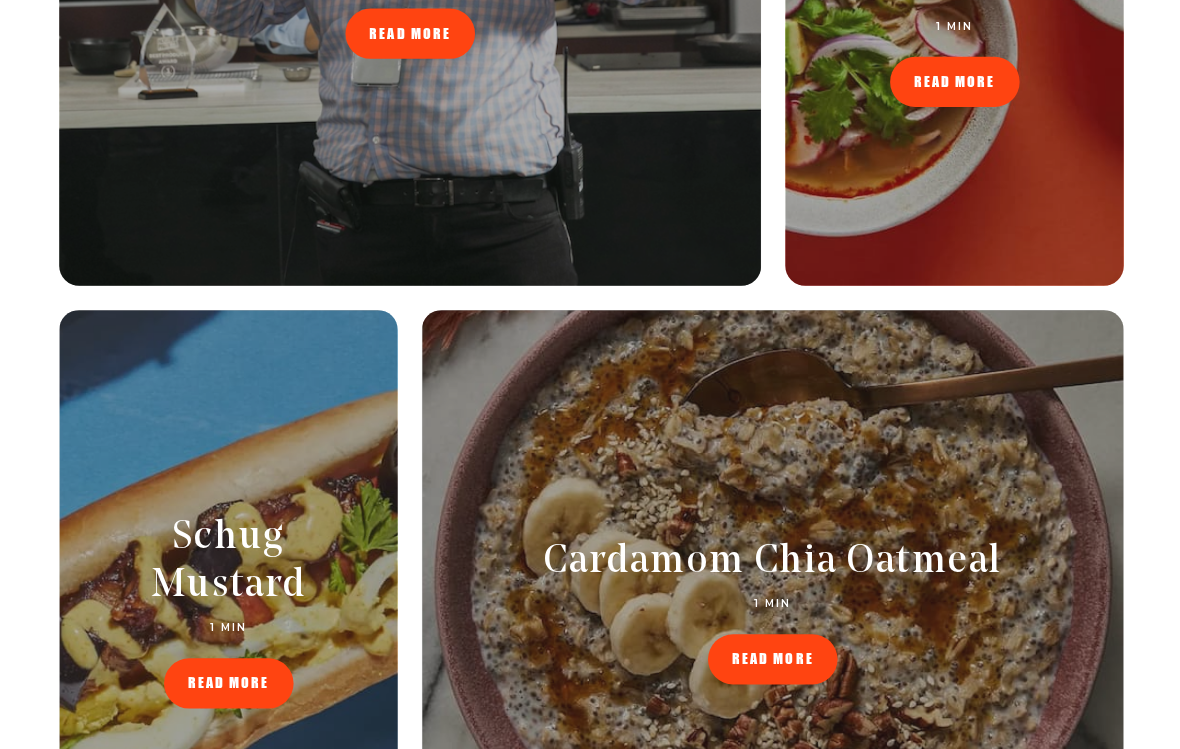 click on "READ MORE" at bounding box center [228, 670] 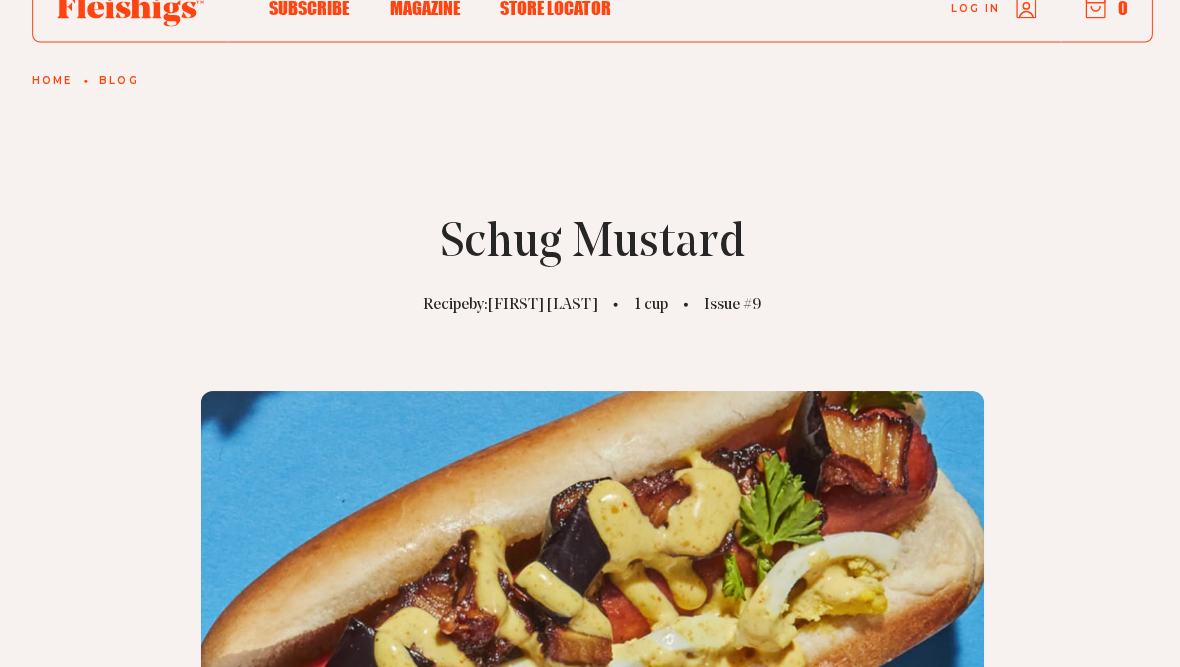 scroll, scrollTop: 81, scrollLeft: 0, axis: vertical 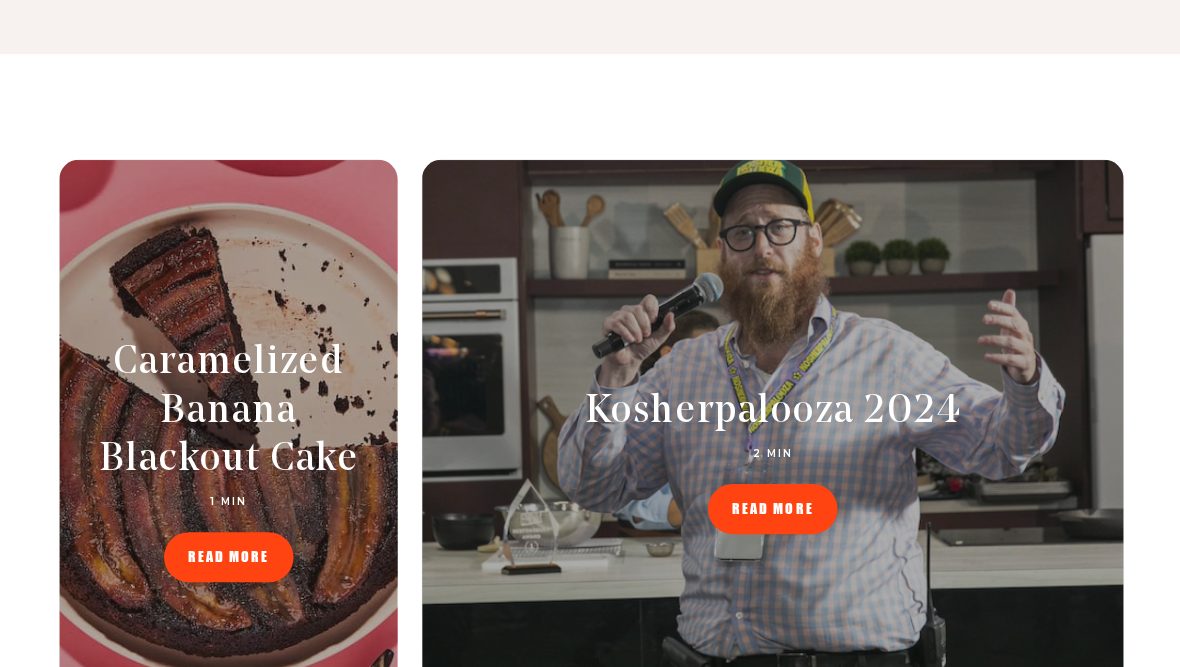 click on "READ MORE" at bounding box center (770, 507) 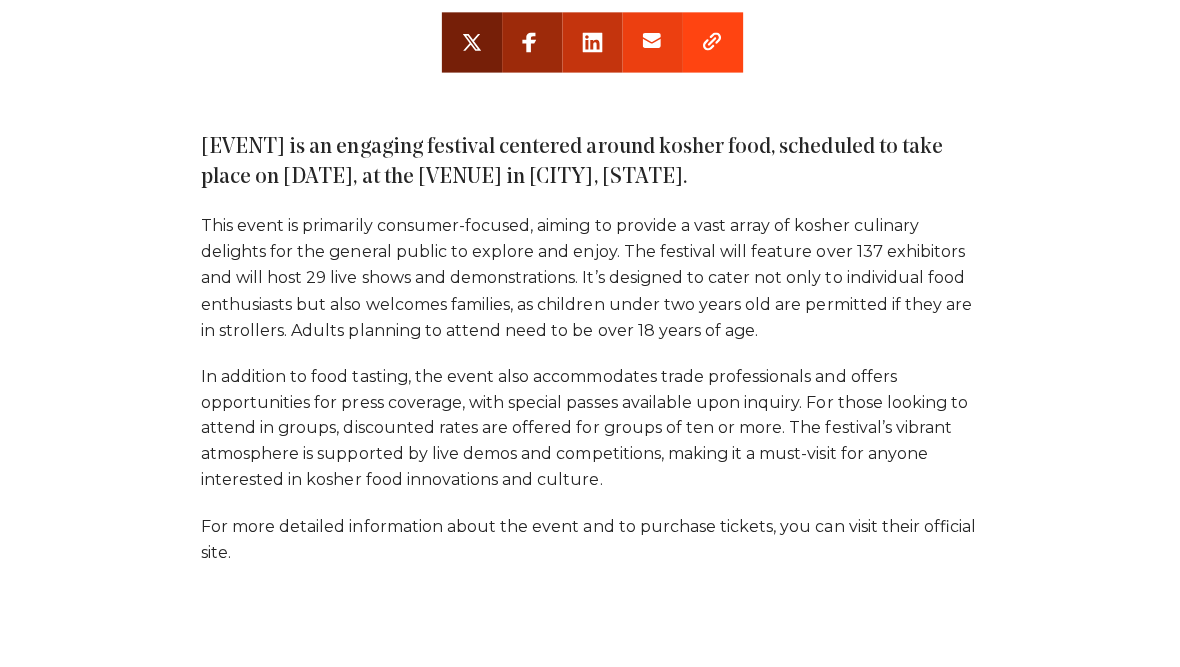 scroll, scrollTop: 1001, scrollLeft: 0, axis: vertical 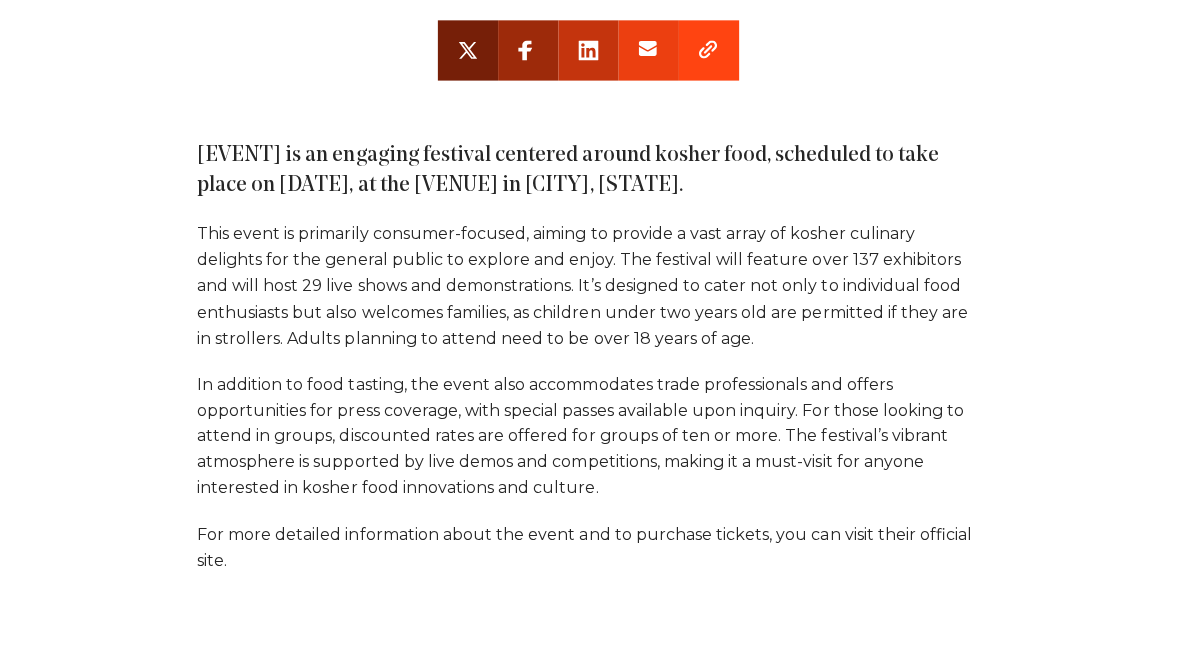 click on "In addition to food tasting, the event also accommodates trade professionals and offers opportunities for press coverage, with special passes available upon inquiry. For those looking to attend in groups, discounted rates are offered for groups of ten or more. The festival’s vibrant atmosphere is supported by live demos and competitions, making it a must-visit for anyone interested in kosher food innovations and culture." at bounding box center (590, 435) 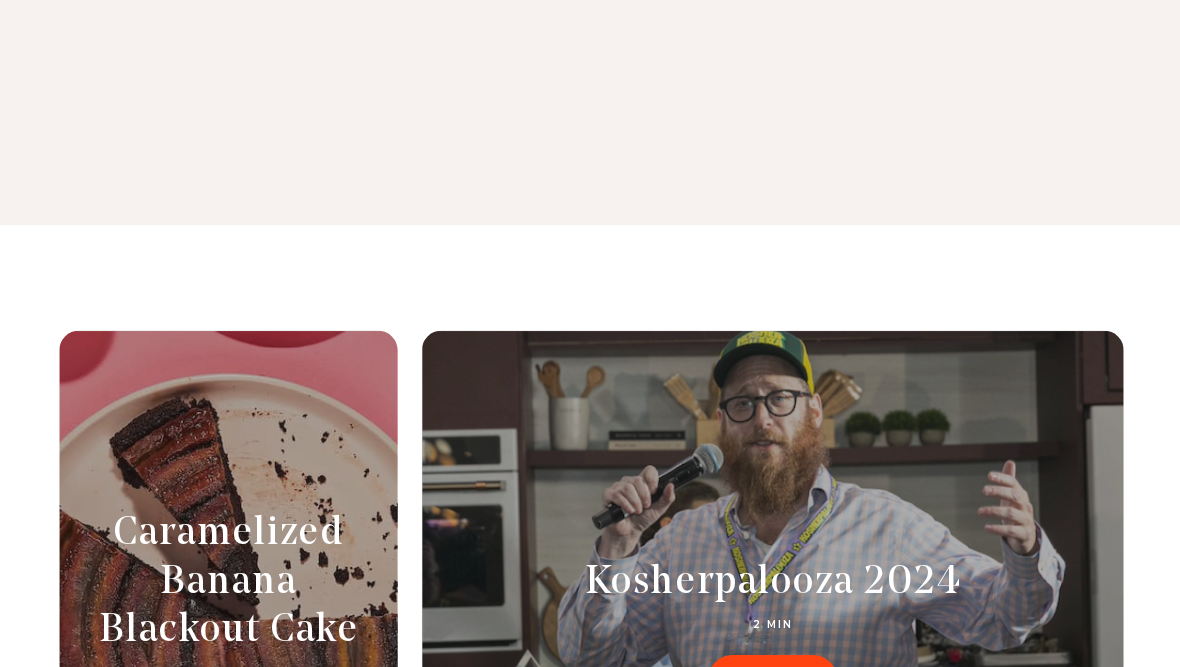 scroll, scrollTop: 0, scrollLeft: 0, axis: both 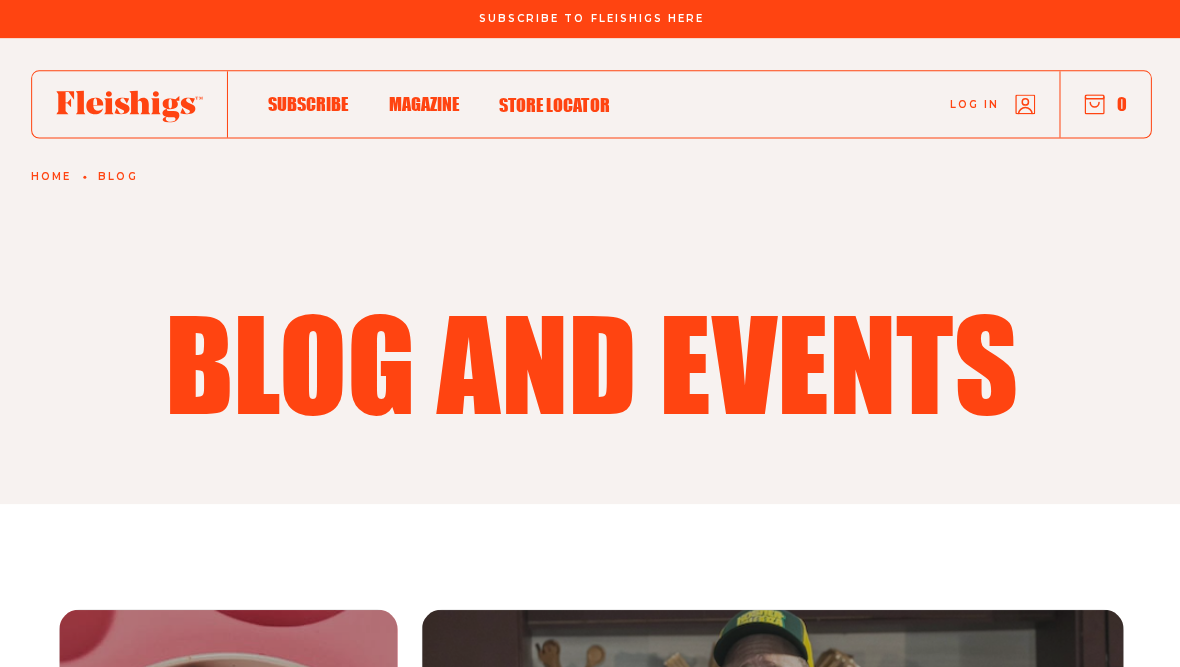 click on "Store locator" at bounding box center [553, 83] 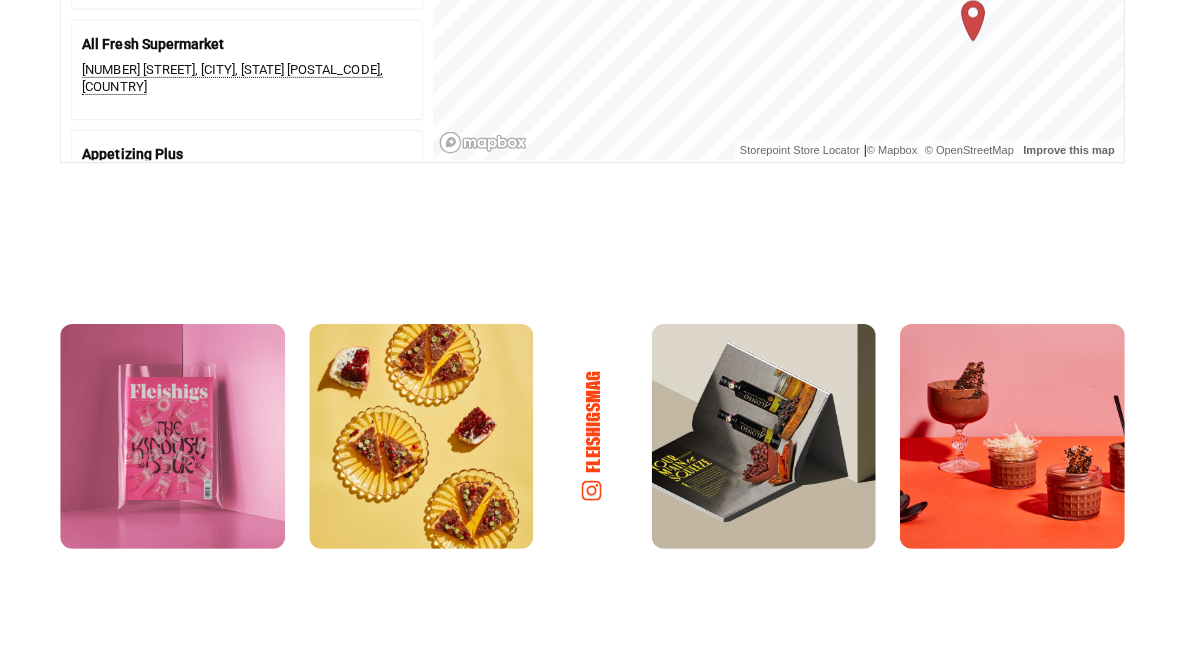 scroll, scrollTop: 1304, scrollLeft: 0, axis: vertical 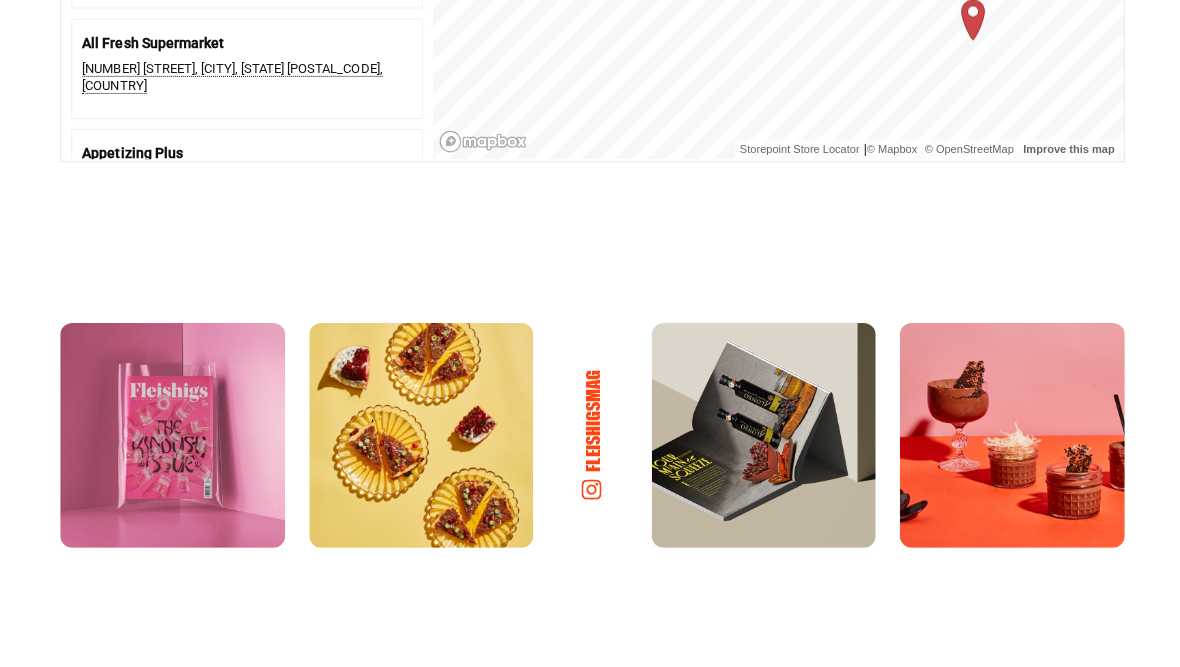 click at bounding box center [172, 434] 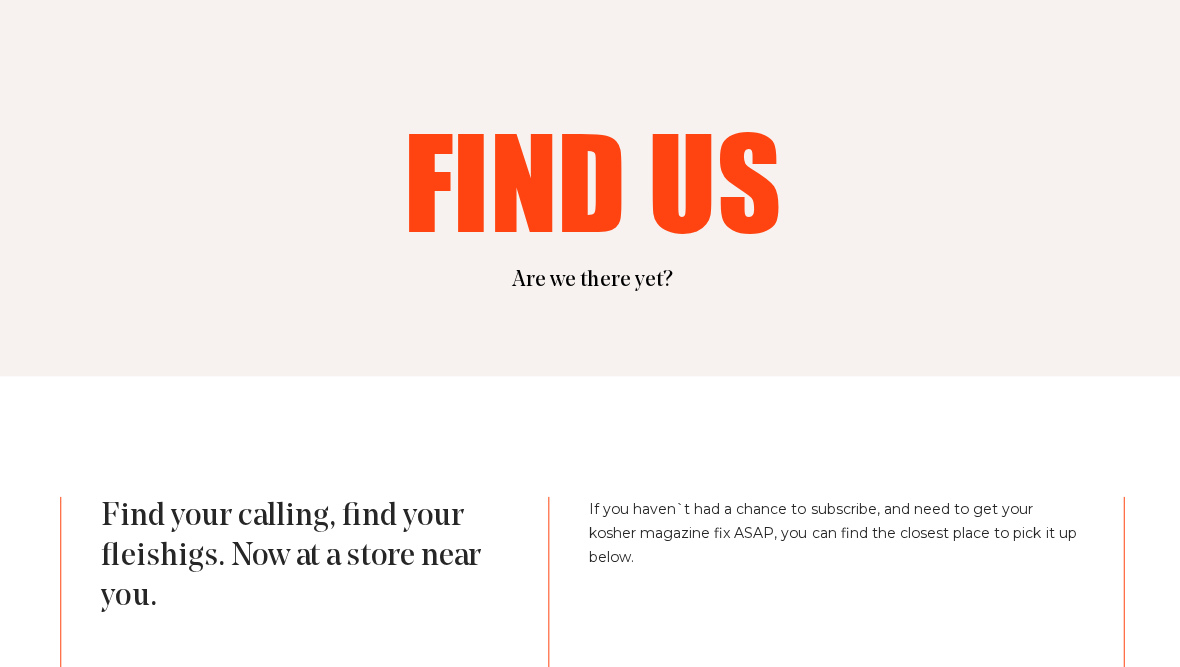 scroll, scrollTop: 0, scrollLeft: 0, axis: both 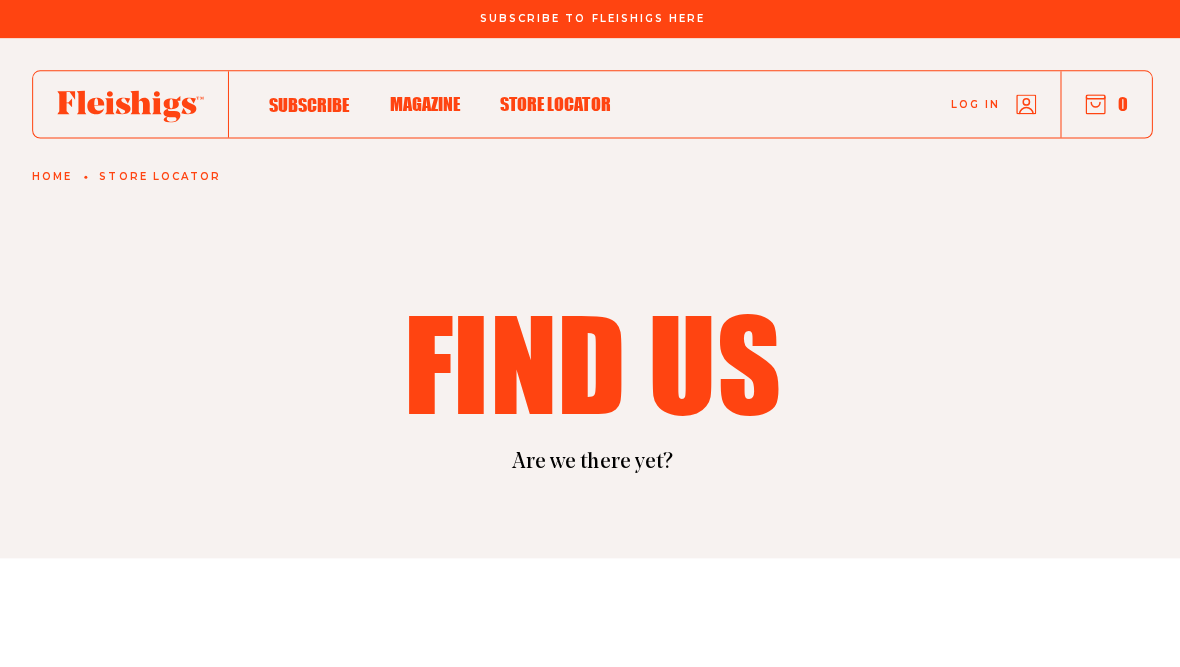 click on "Subscribe" at bounding box center (308, 83) 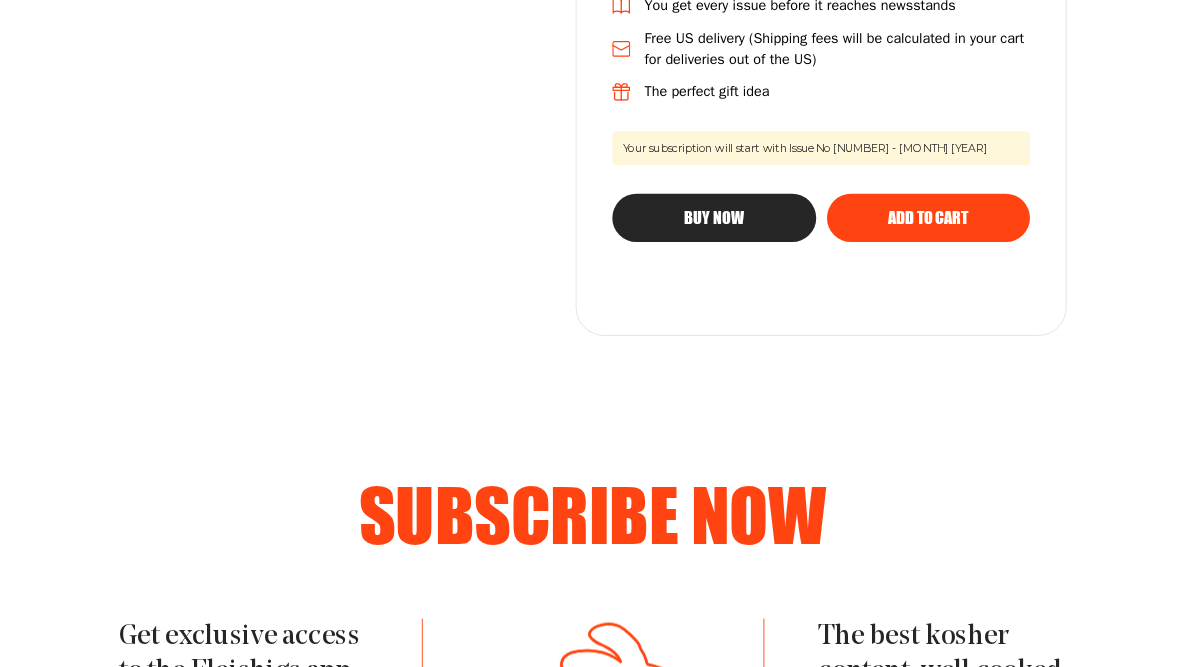 scroll, scrollTop: 547, scrollLeft: 0, axis: vertical 